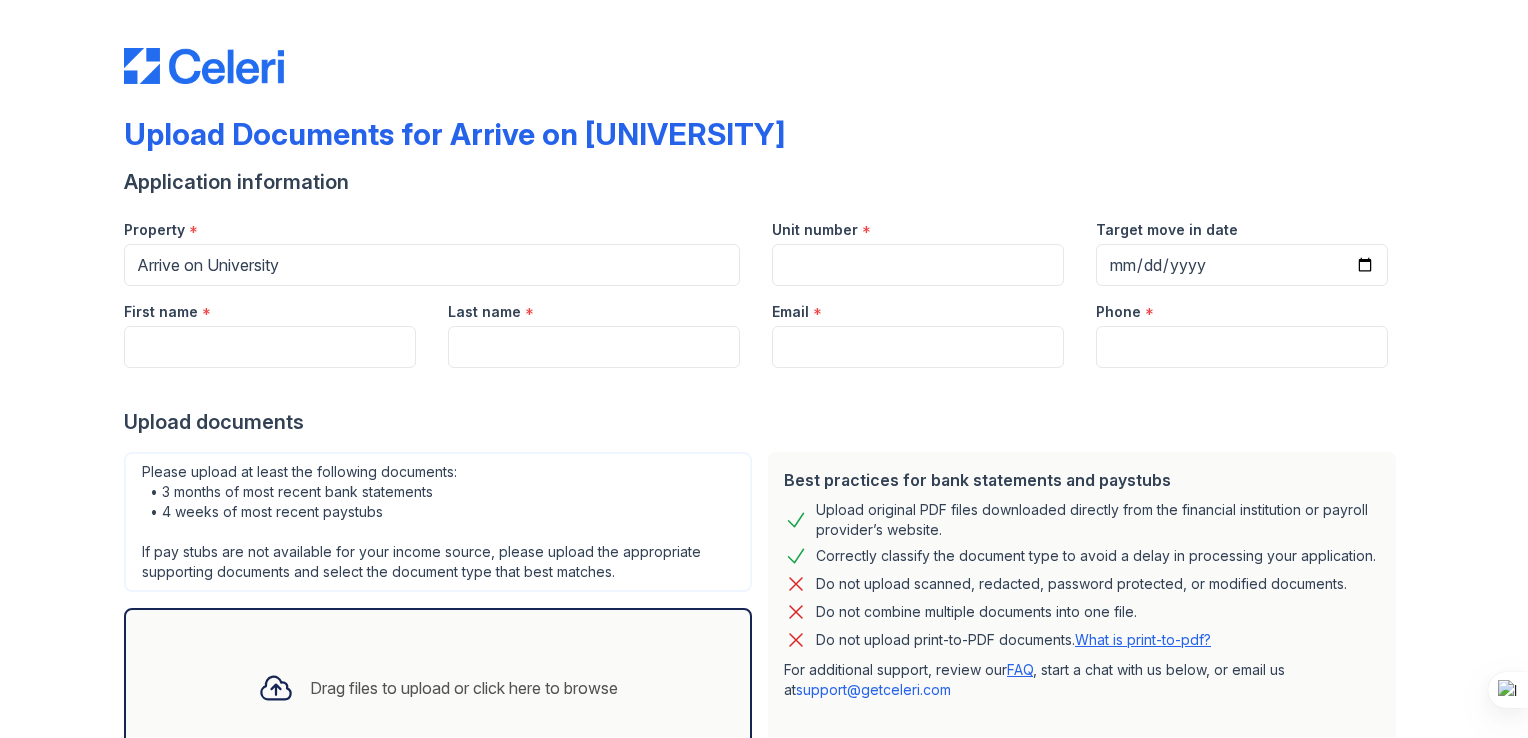 scroll, scrollTop: 0, scrollLeft: 0, axis: both 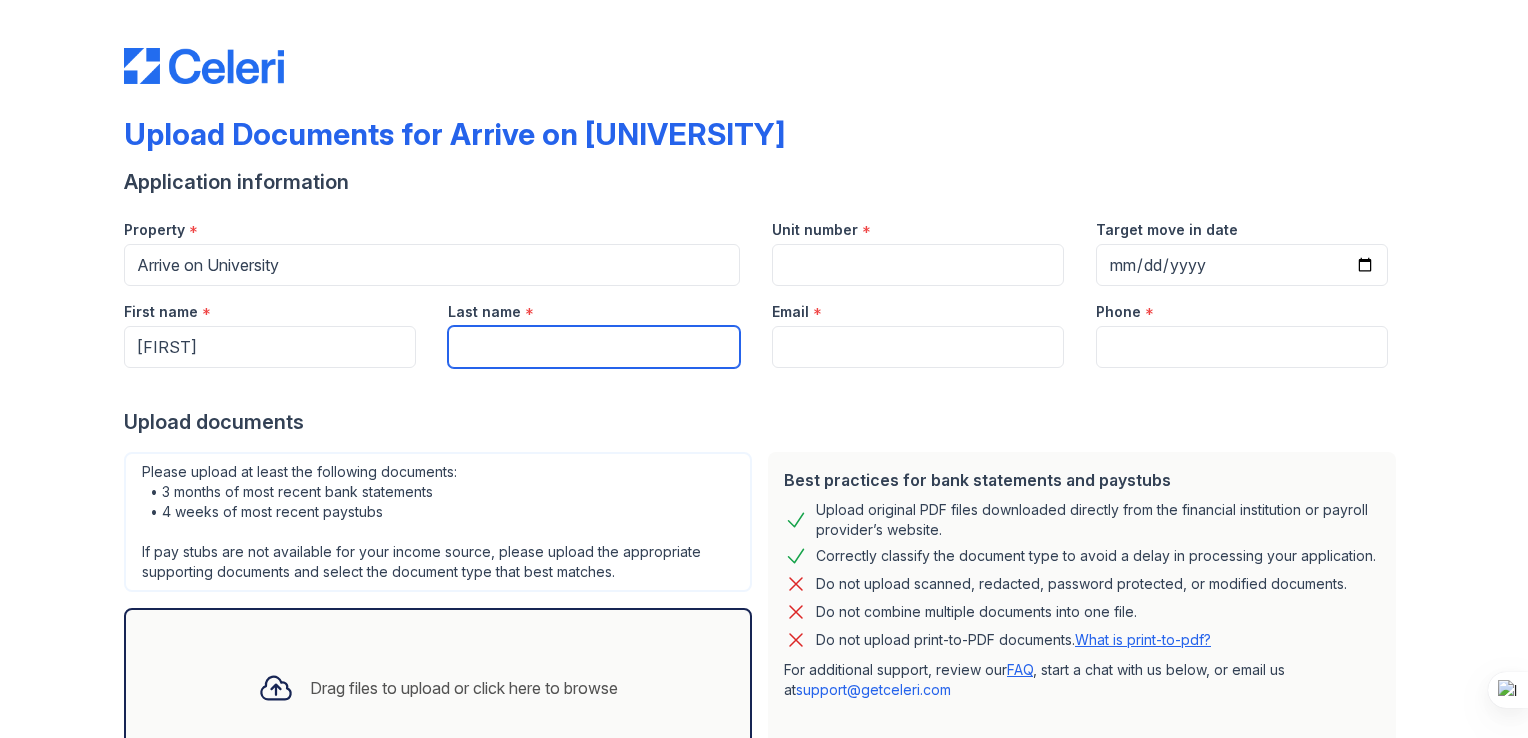 type on "[LAST]" 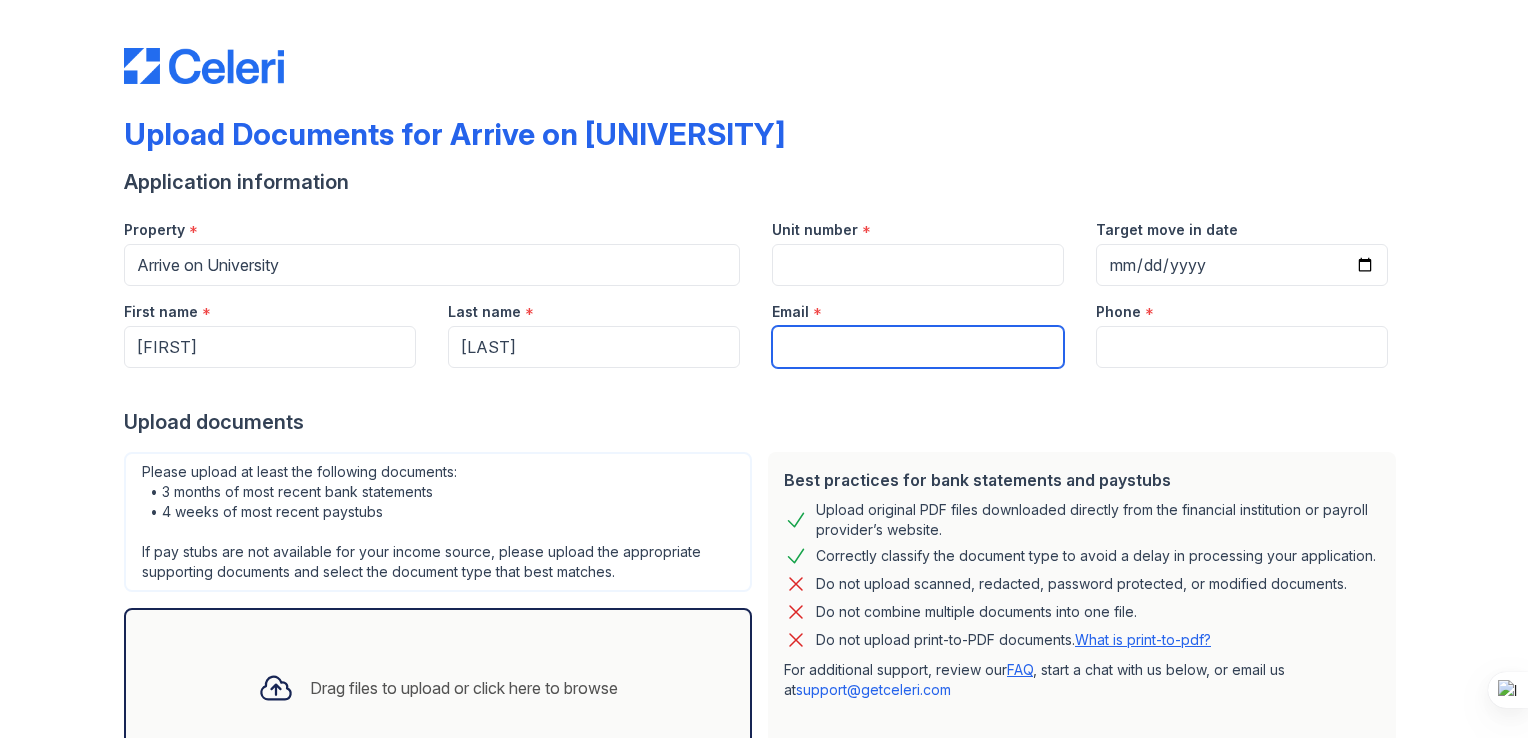 type on "[EMAIL]" 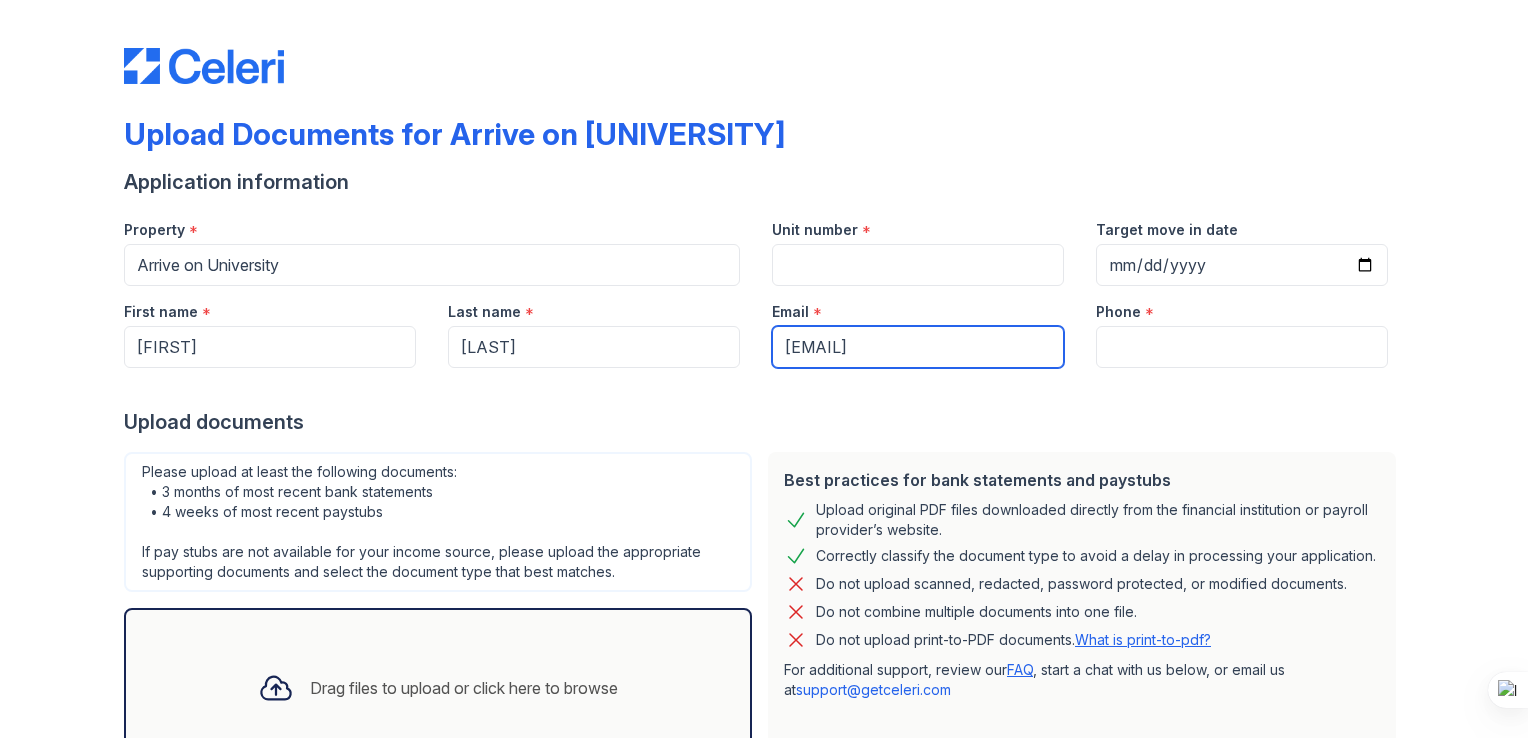 type on "[PHONE]" 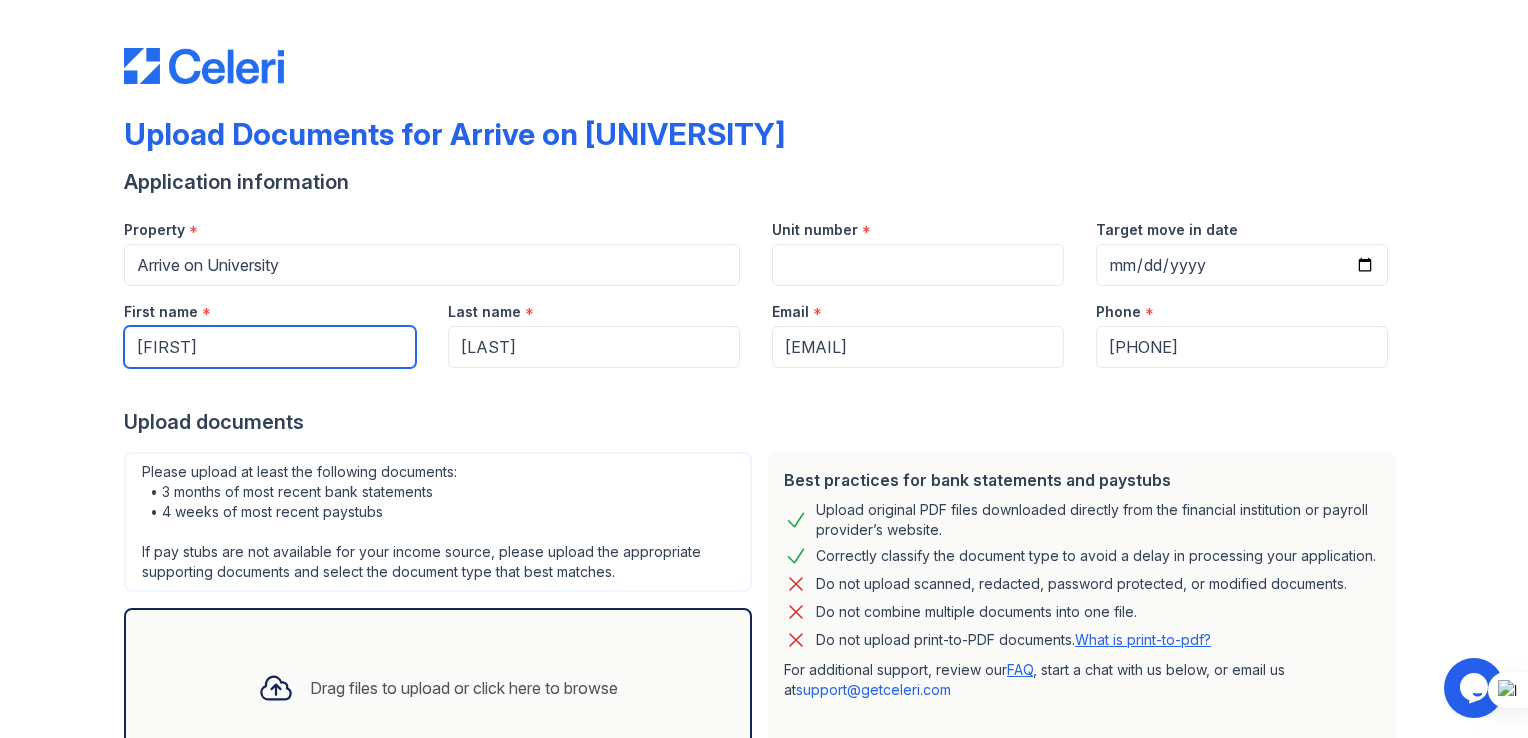 scroll, scrollTop: 0, scrollLeft: 0, axis: both 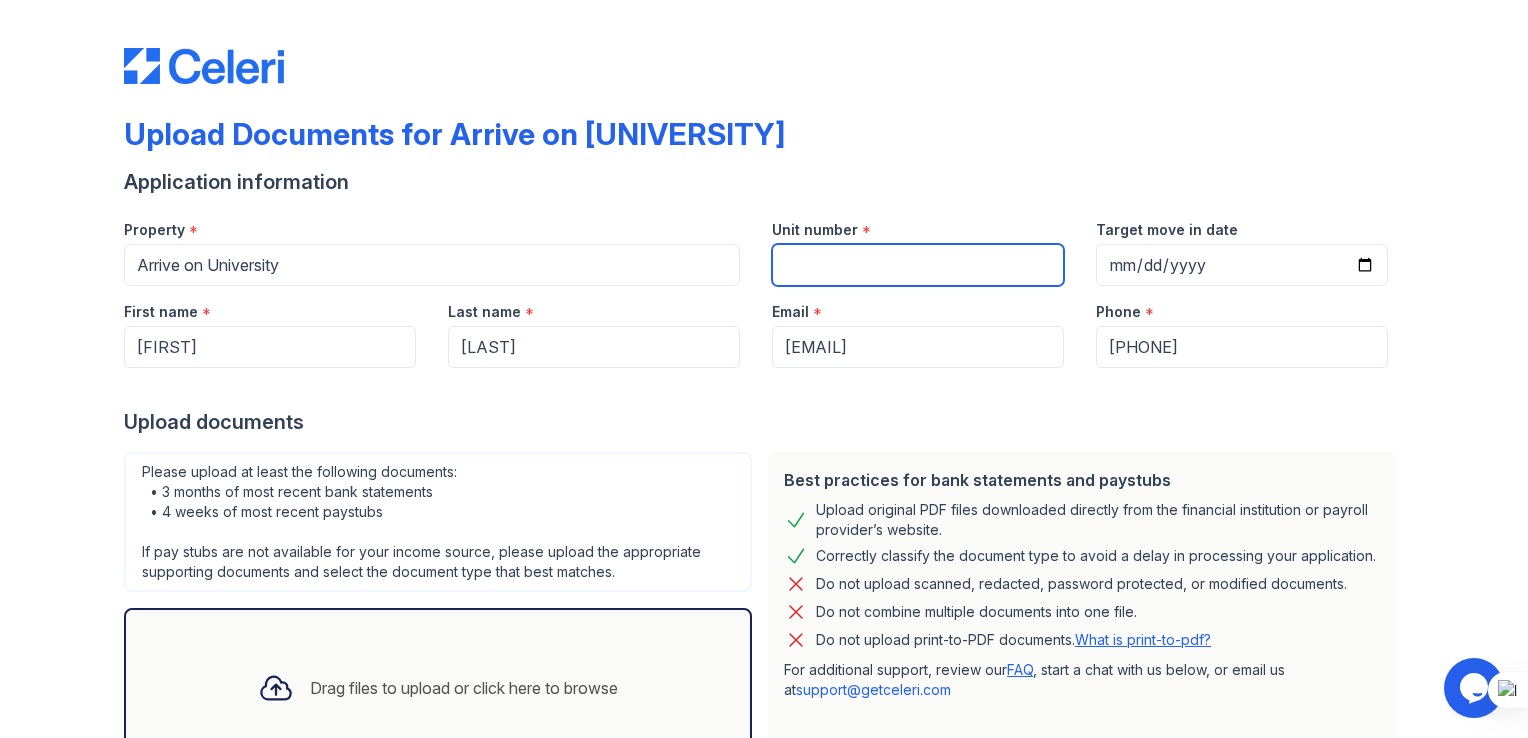 click on "Unit number" at bounding box center [918, 265] 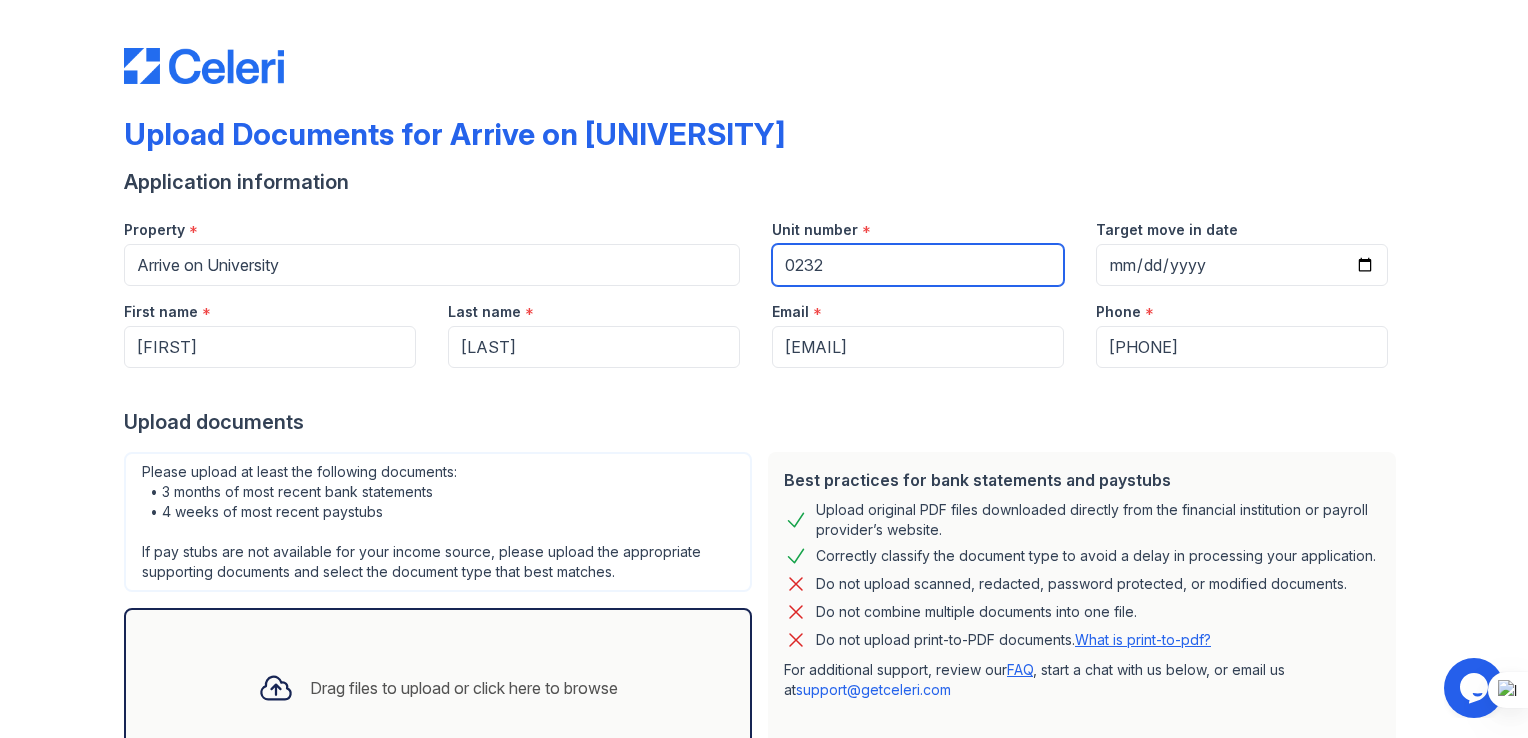 type on "0232" 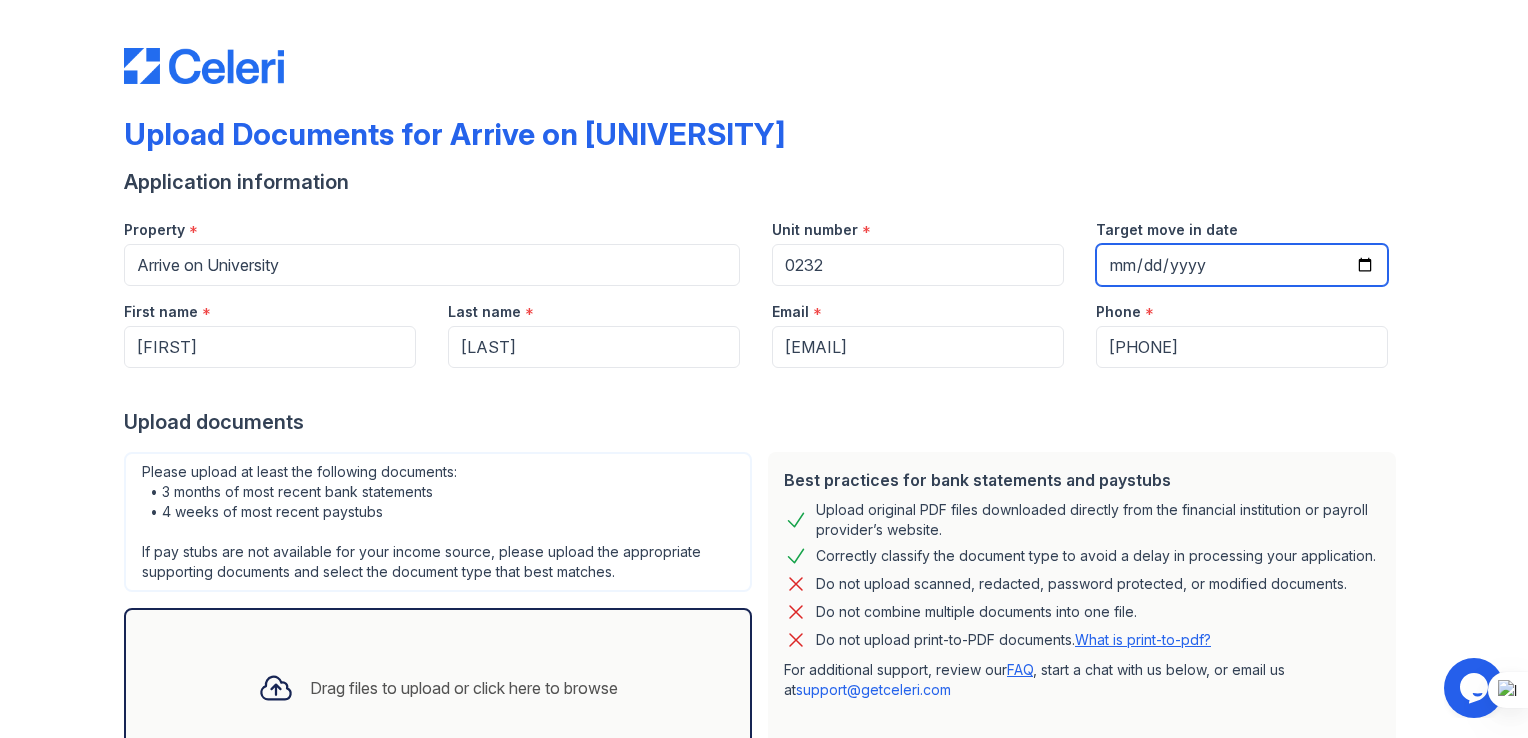 click on "Target move in date" at bounding box center (1242, 265) 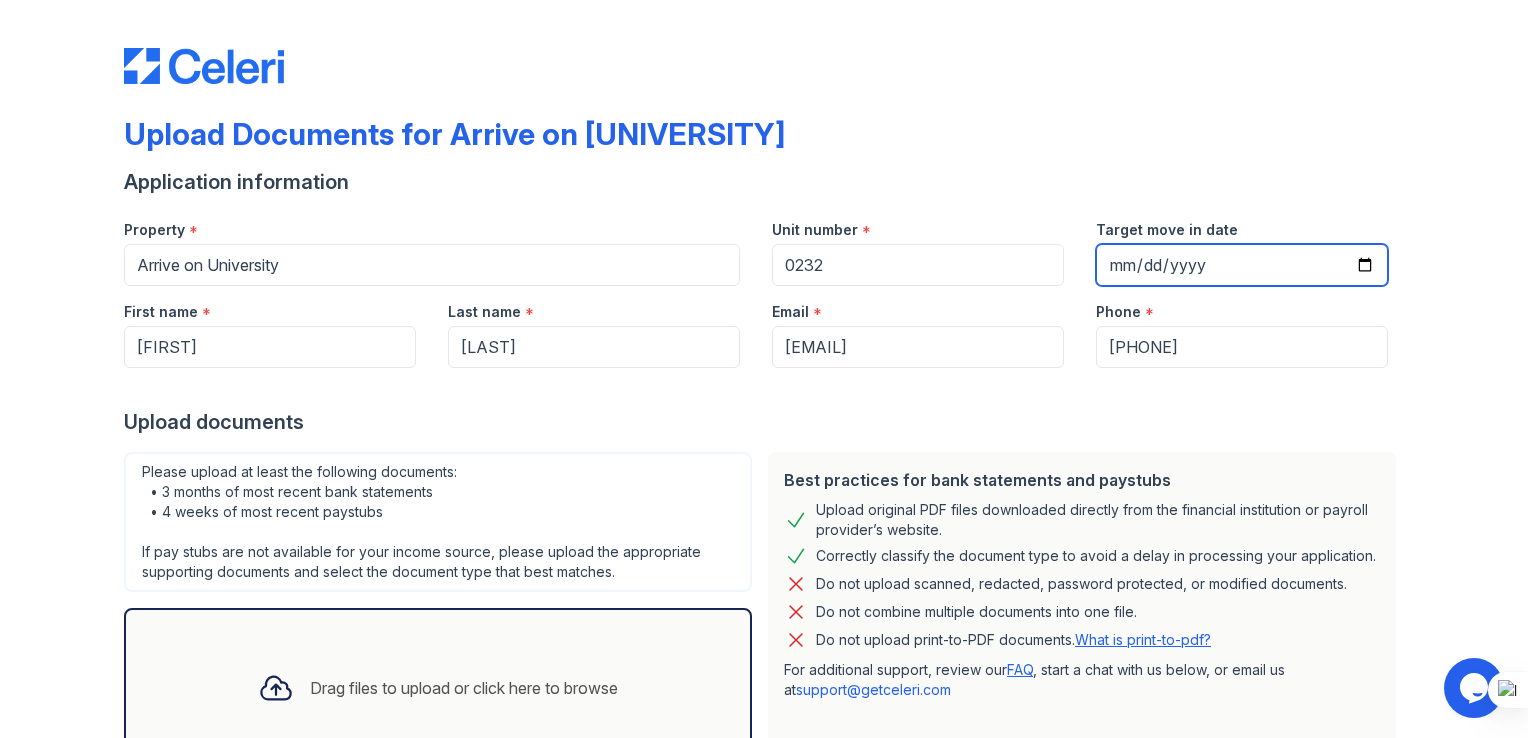 type on "2025-08-07" 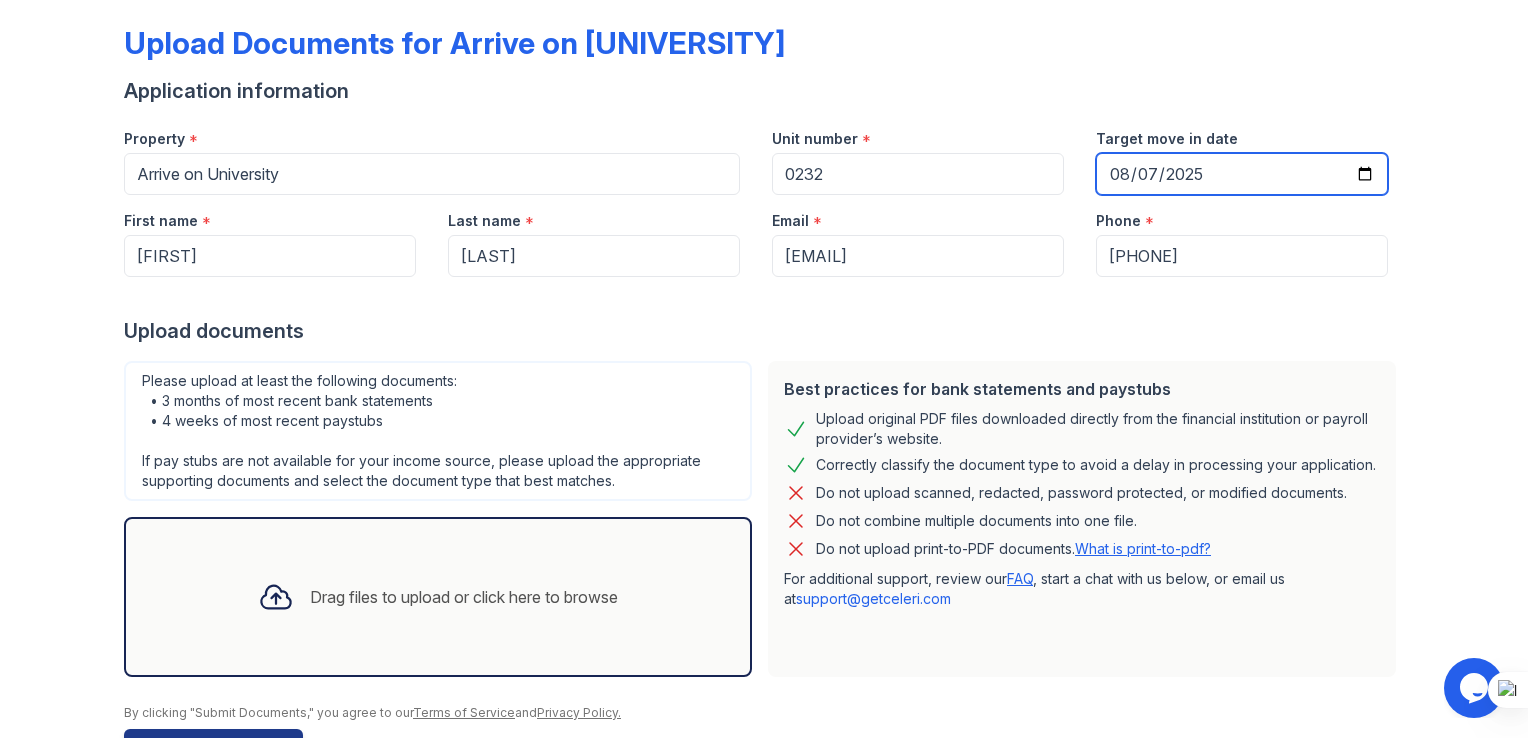 scroll, scrollTop: 153, scrollLeft: 0, axis: vertical 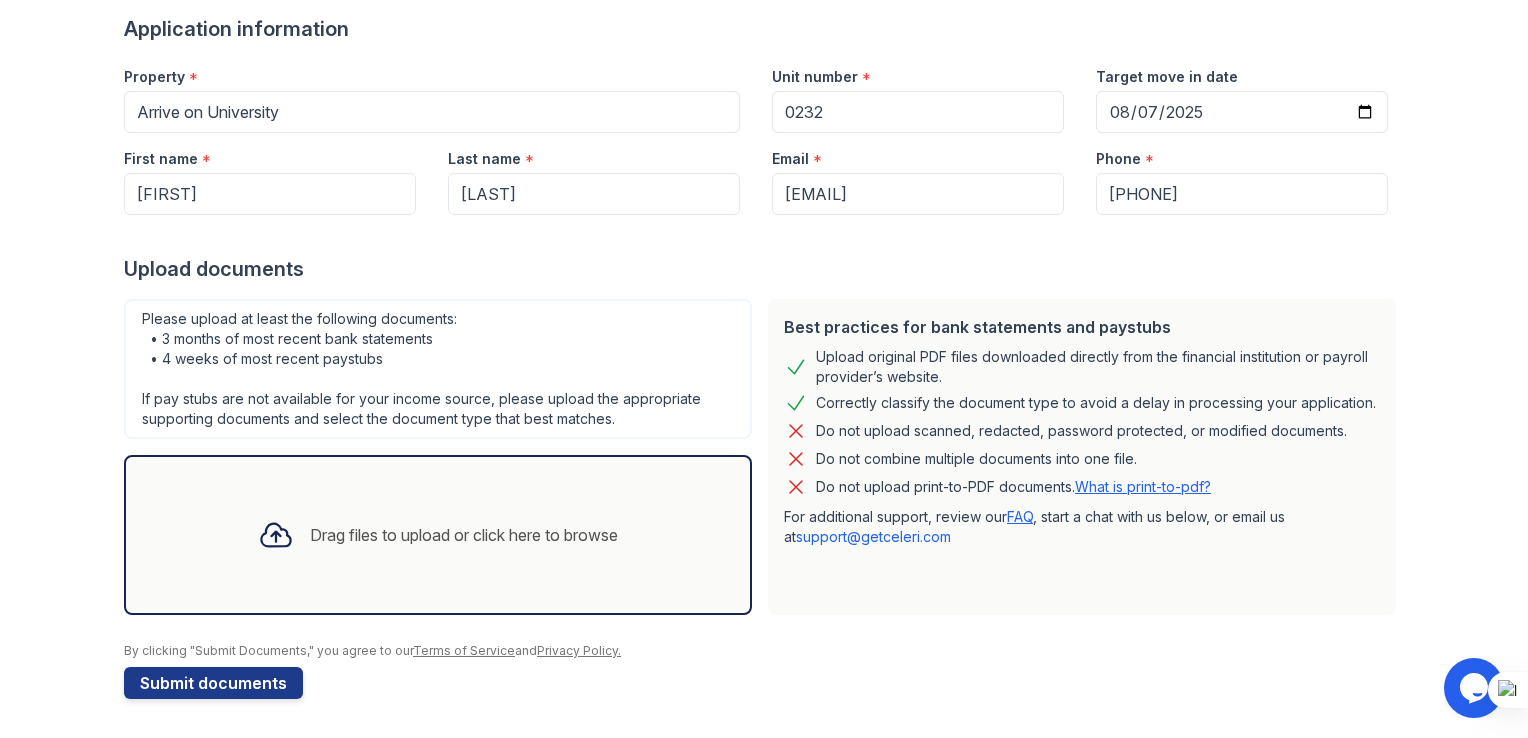 click on "Drag files to upload or click here to browse" at bounding box center [438, 535] 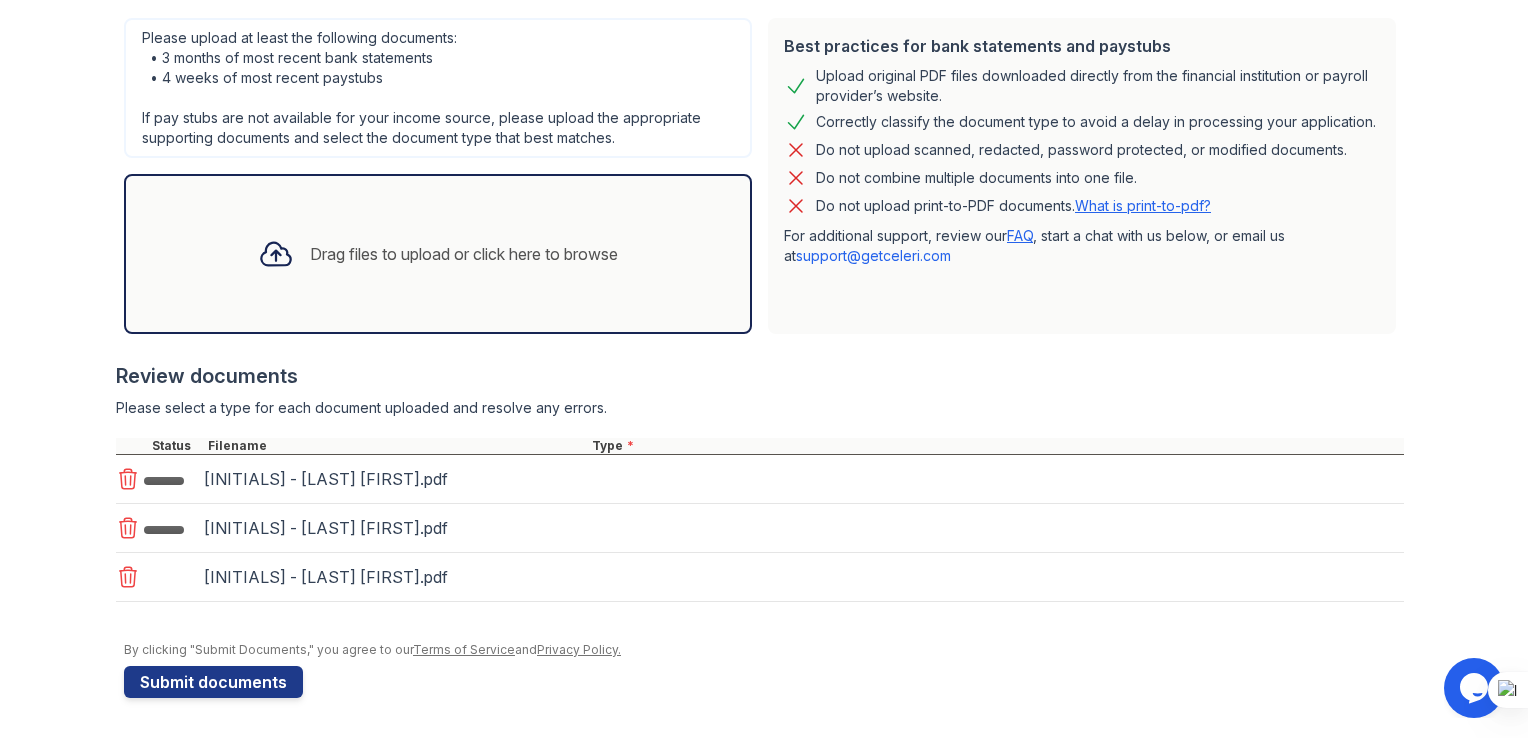 scroll, scrollTop: 432, scrollLeft: 0, axis: vertical 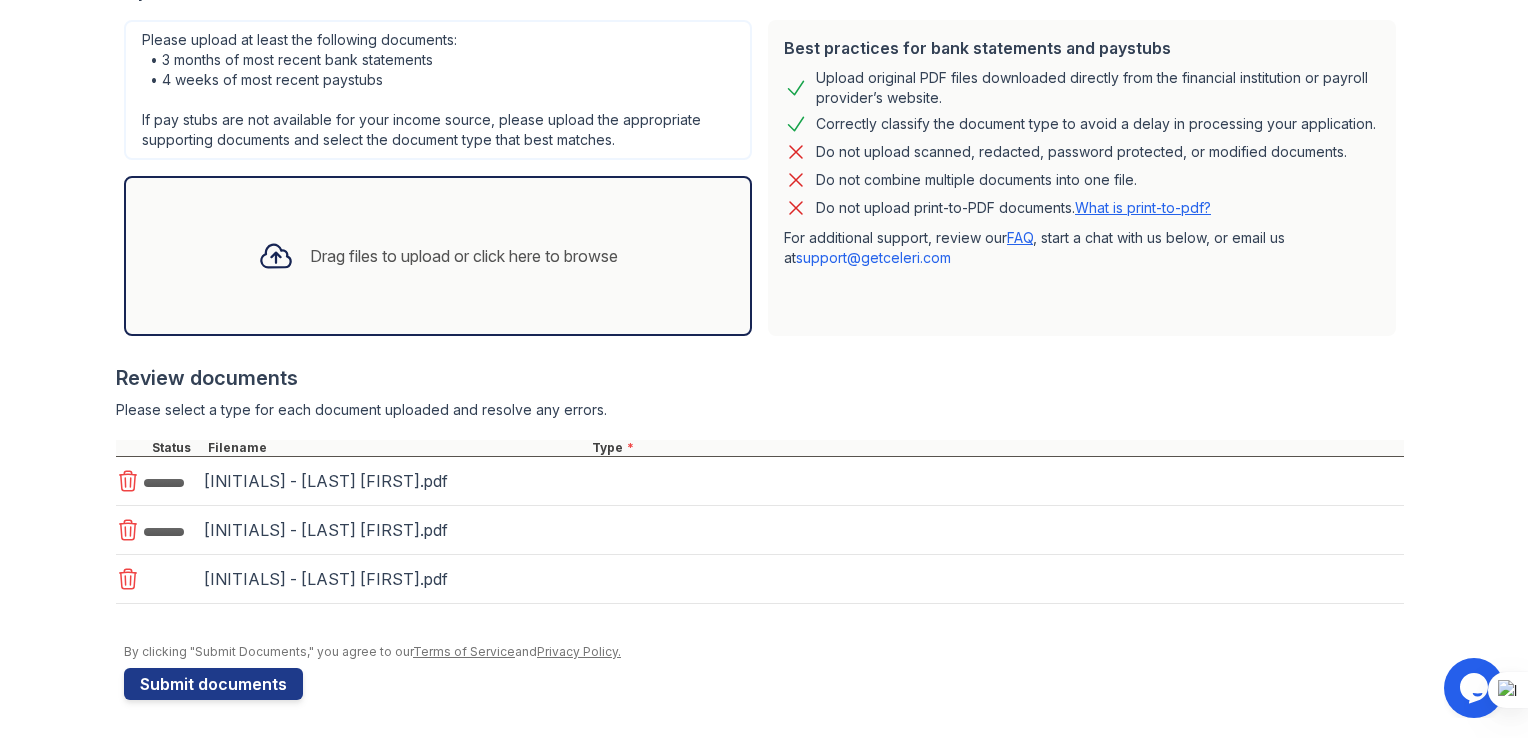 click 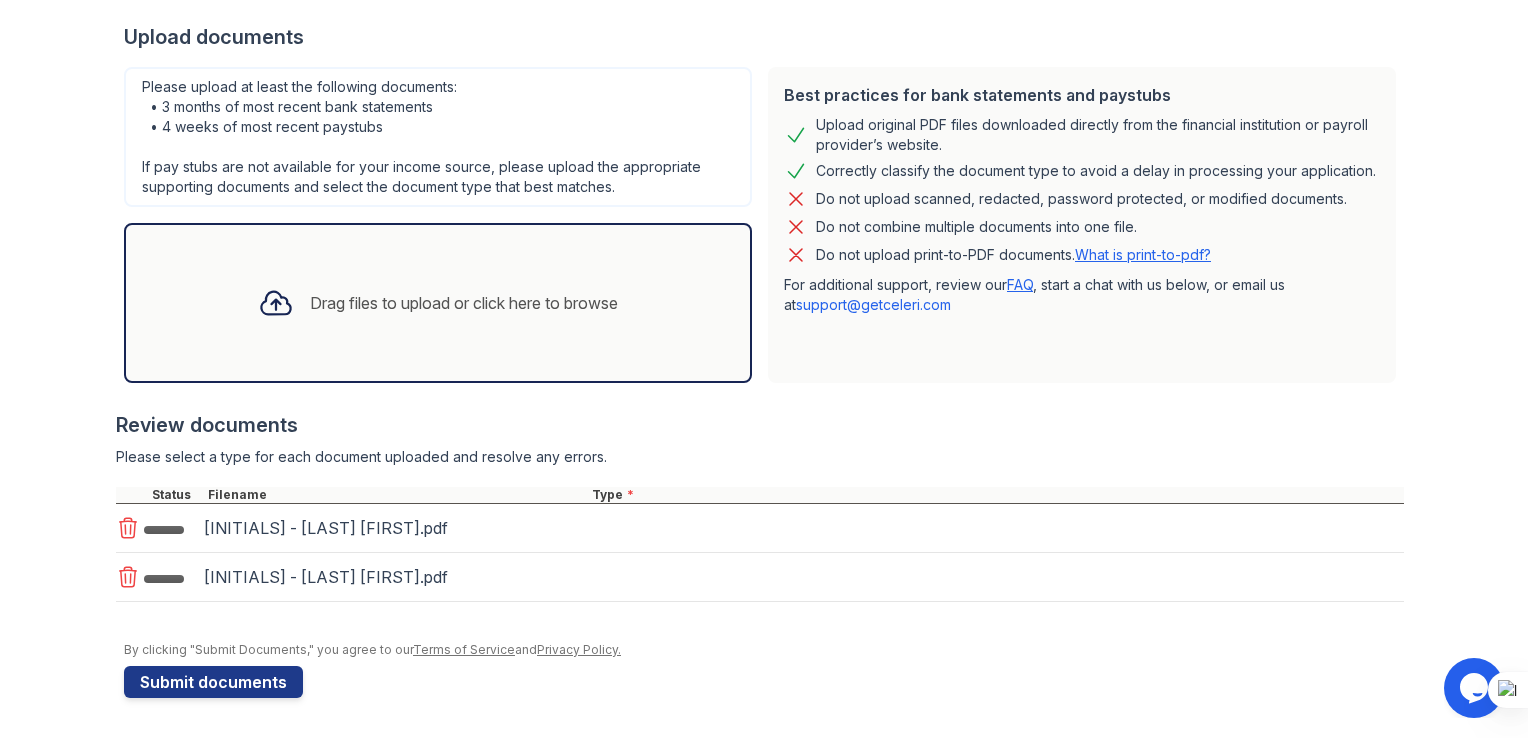 scroll, scrollTop: 383, scrollLeft: 0, axis: vertical 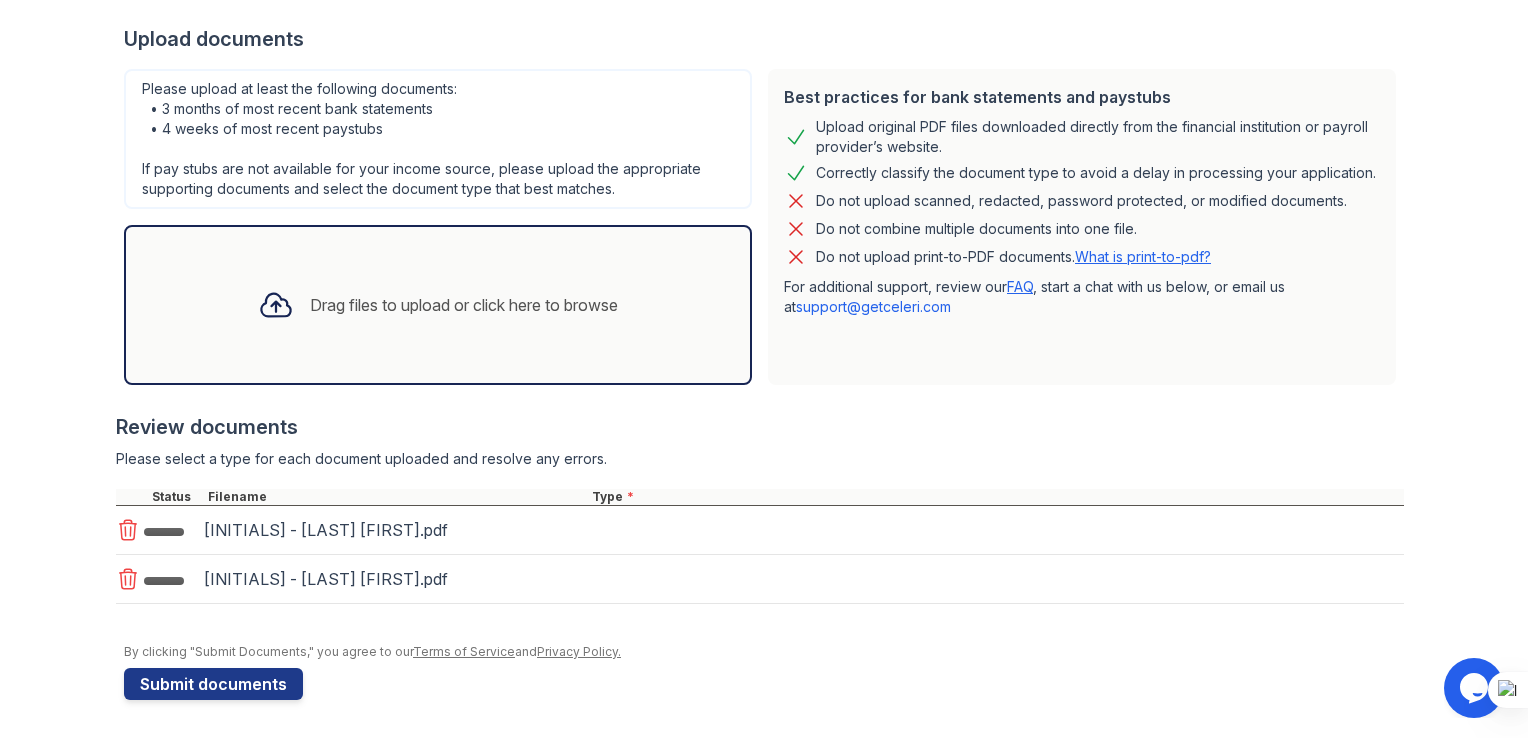 click 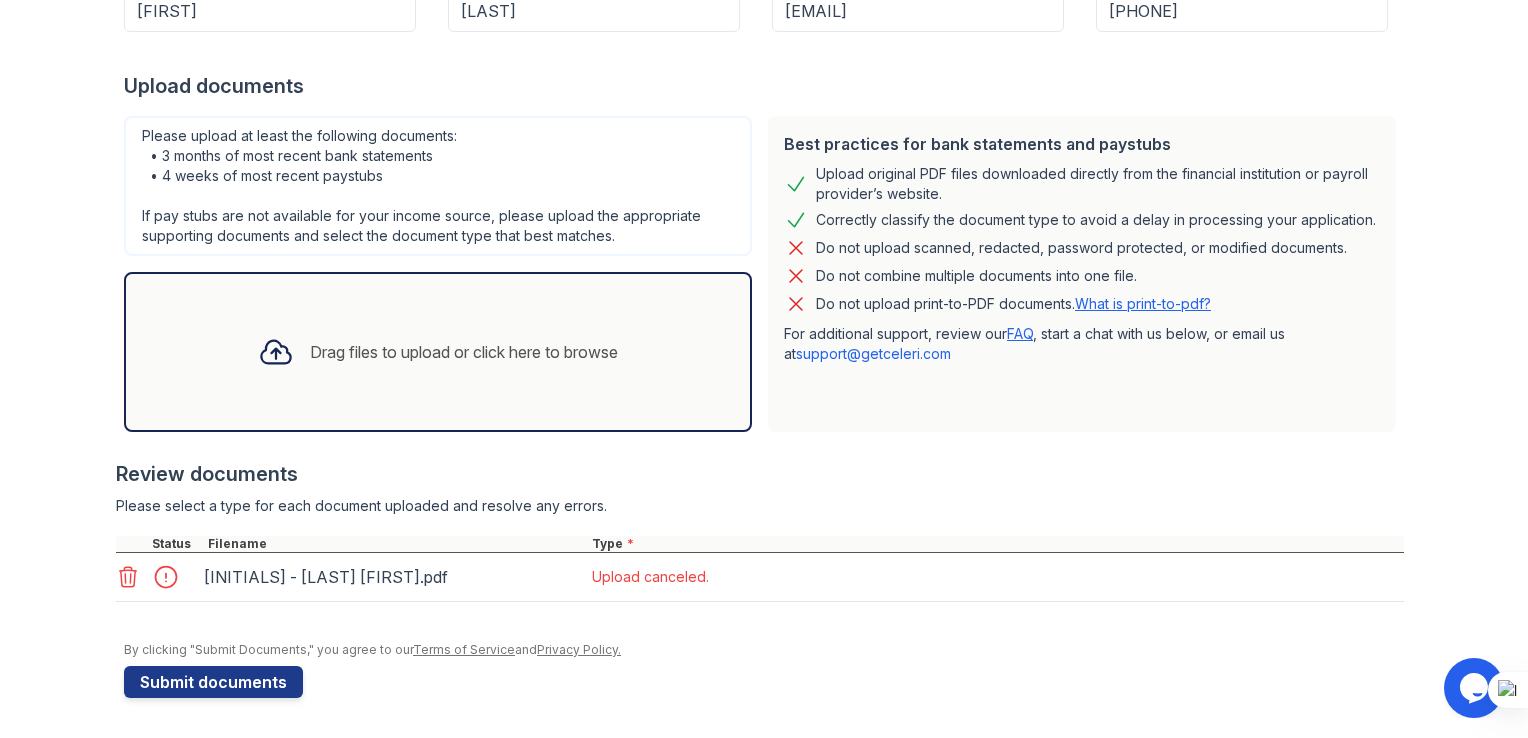 scroll, scrollTop: 334, scrollLeft: 0, axis: vertical 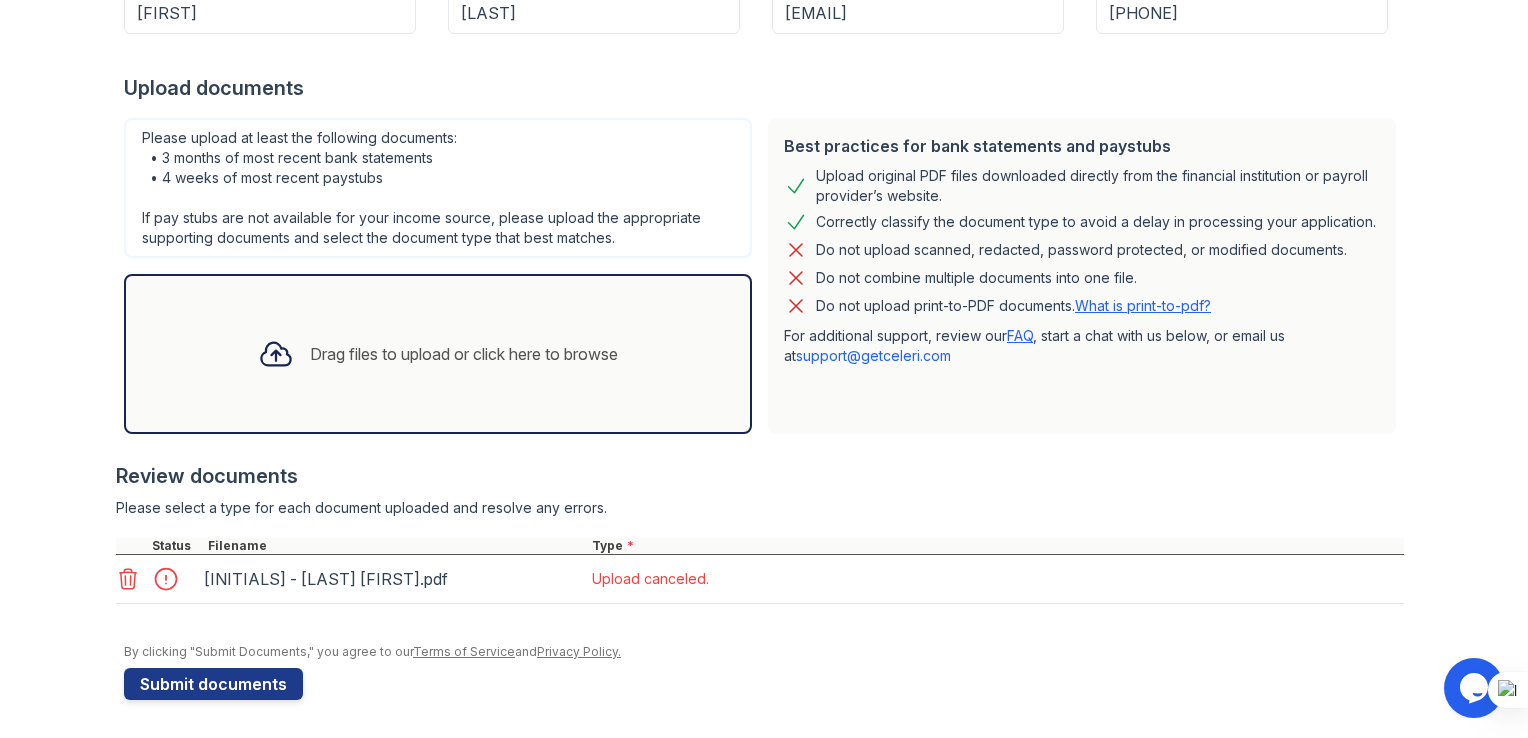 click at bounding box center (172, 579) 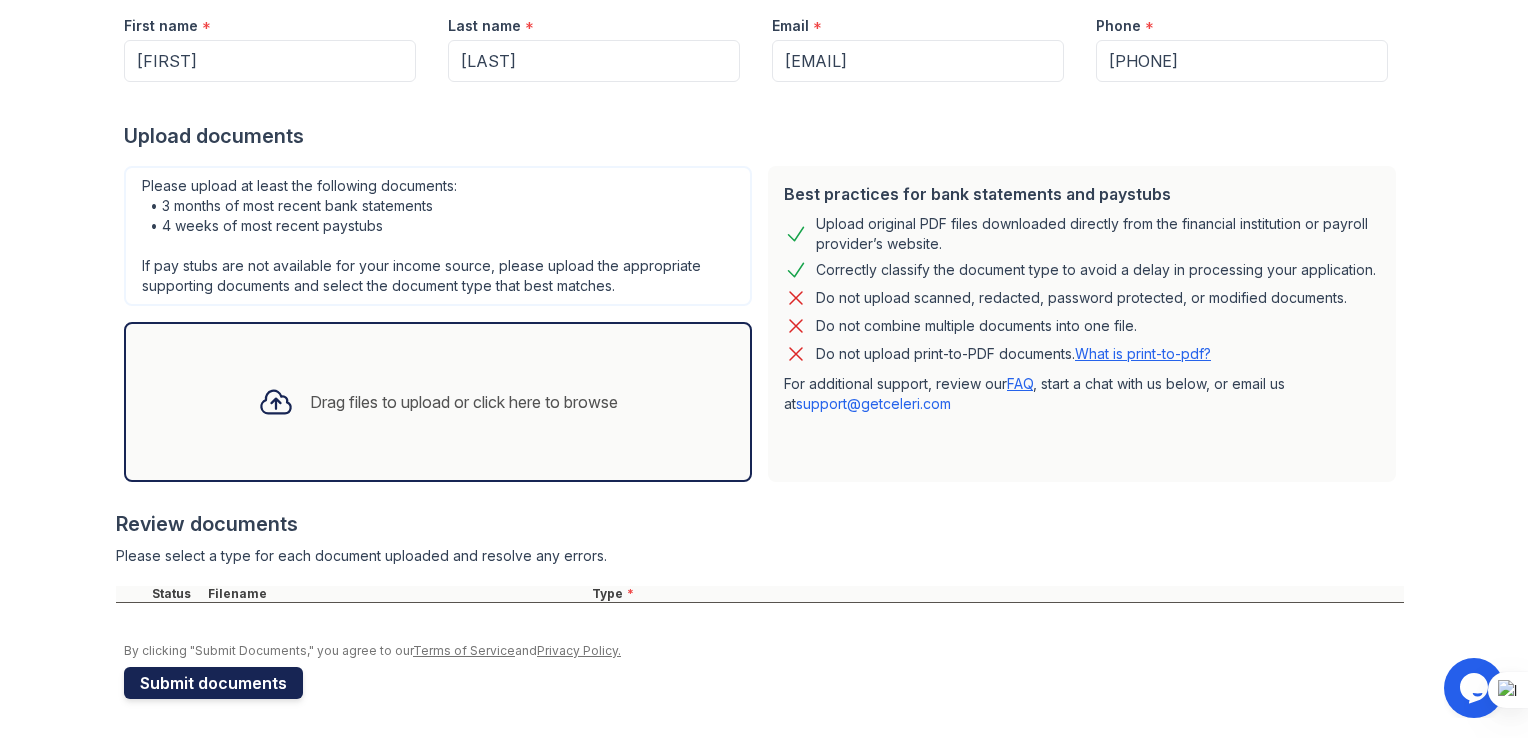 click on "Submit documents" at bounding box center [213, 683] 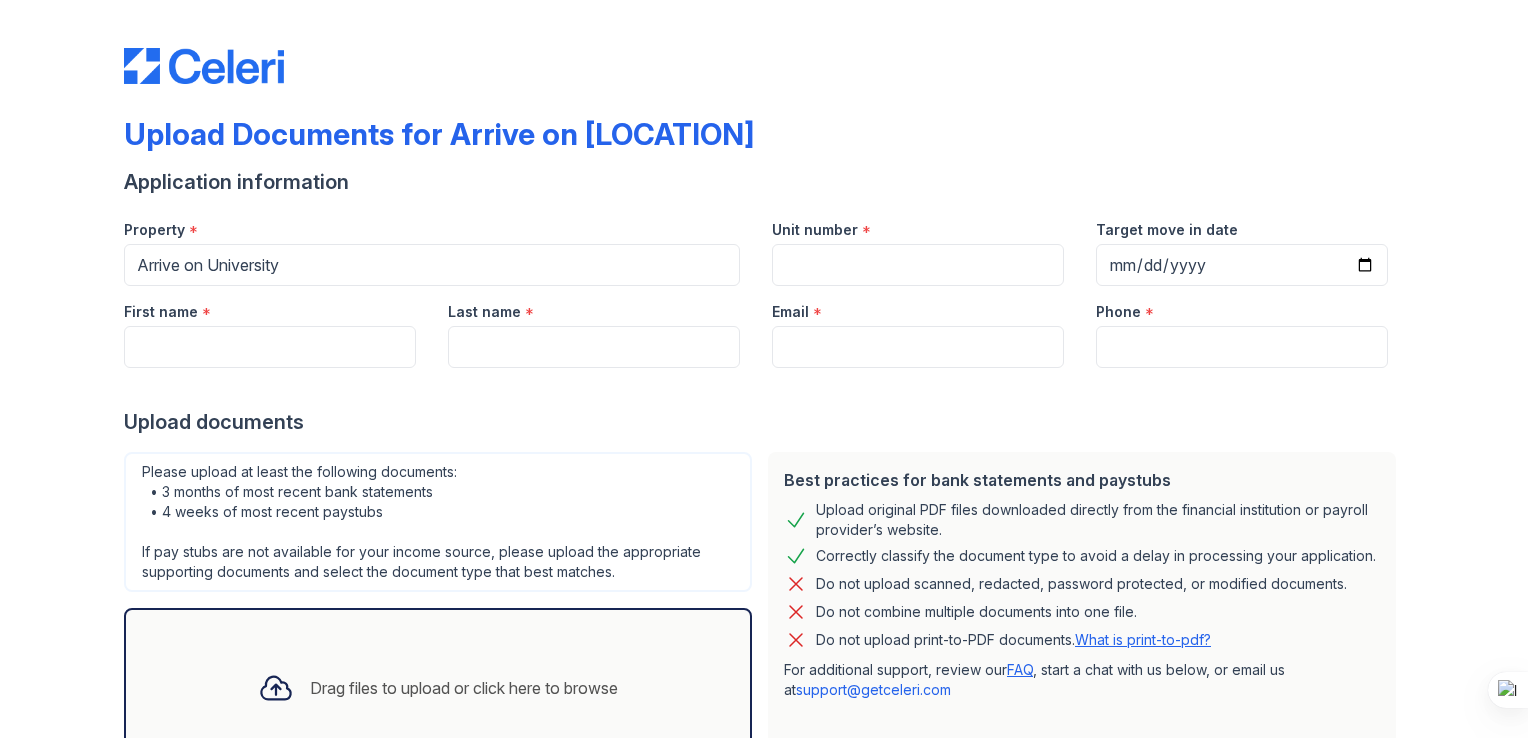 scroll, scrollTop: 0, scrollLeft: 0, axis: both 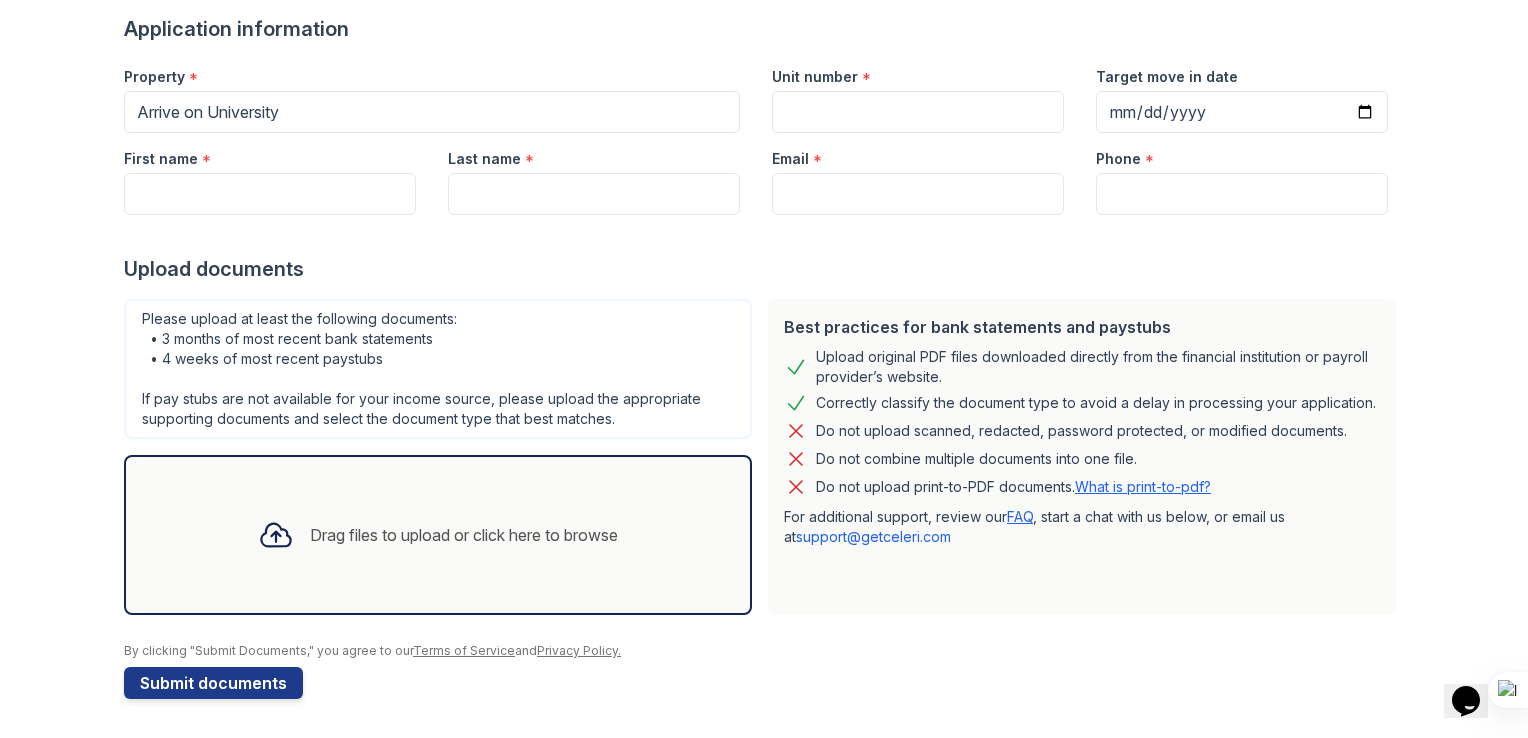 click 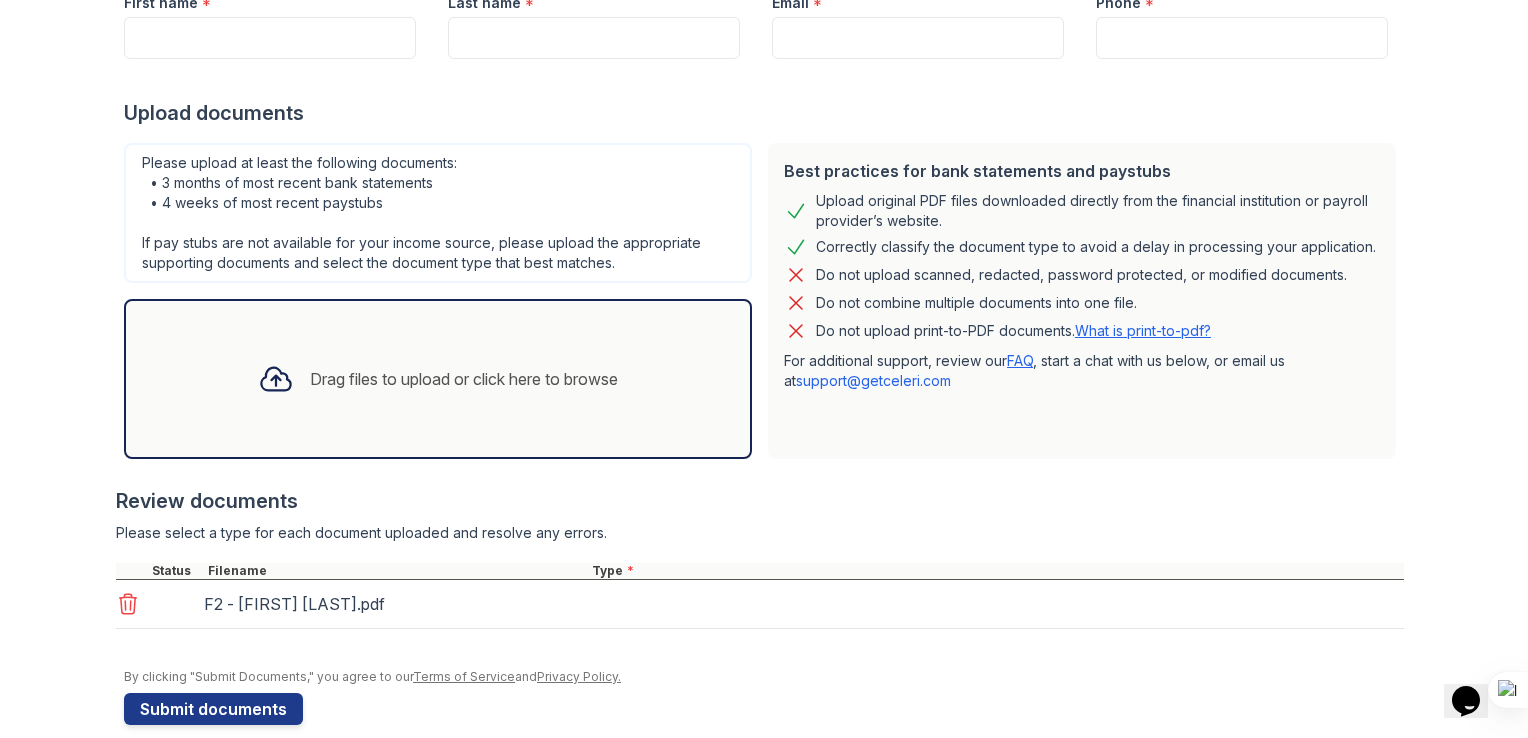 scroll, scrollTop: 334, scrollLeft: 0, axis: vertical 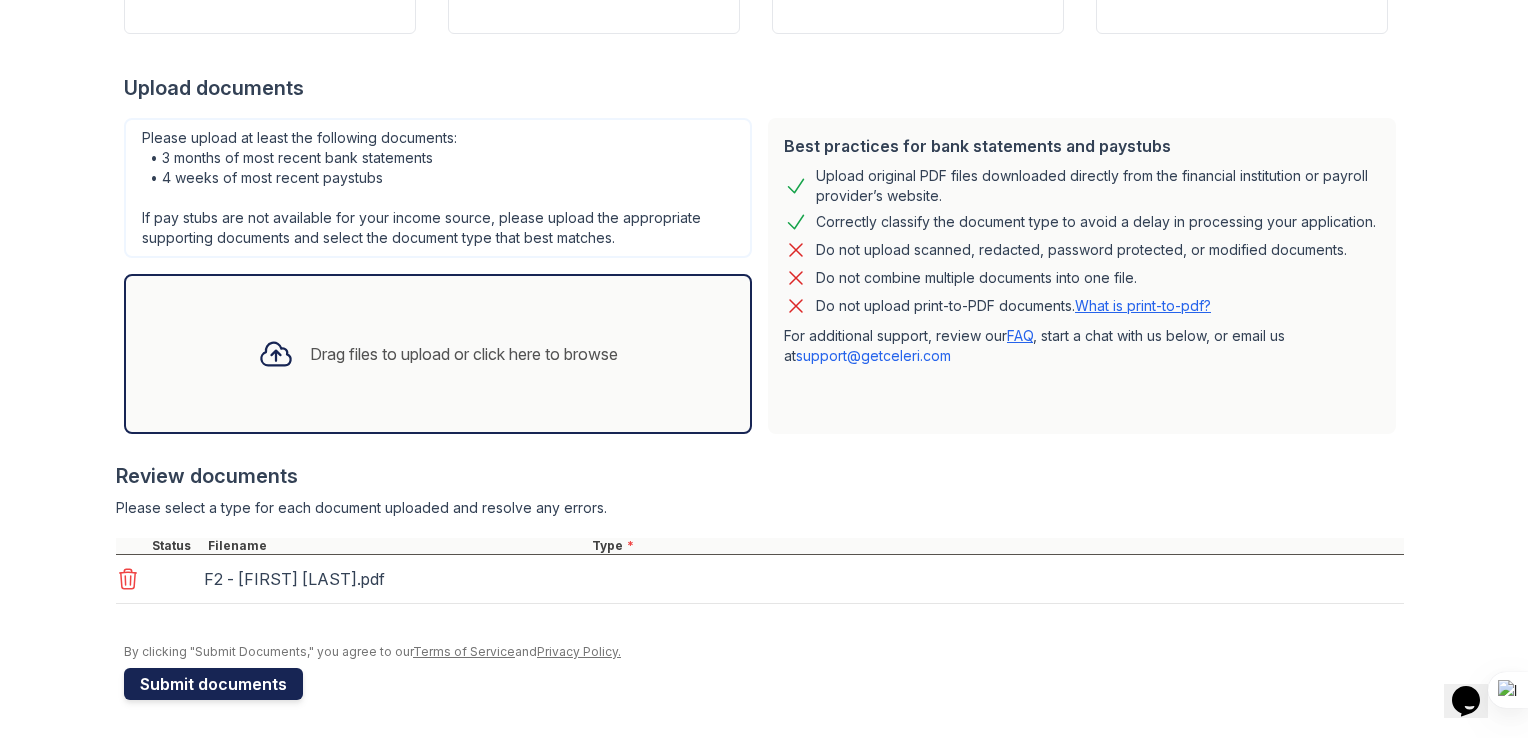 click on "Submit documents" at bounding box center (213, 684) 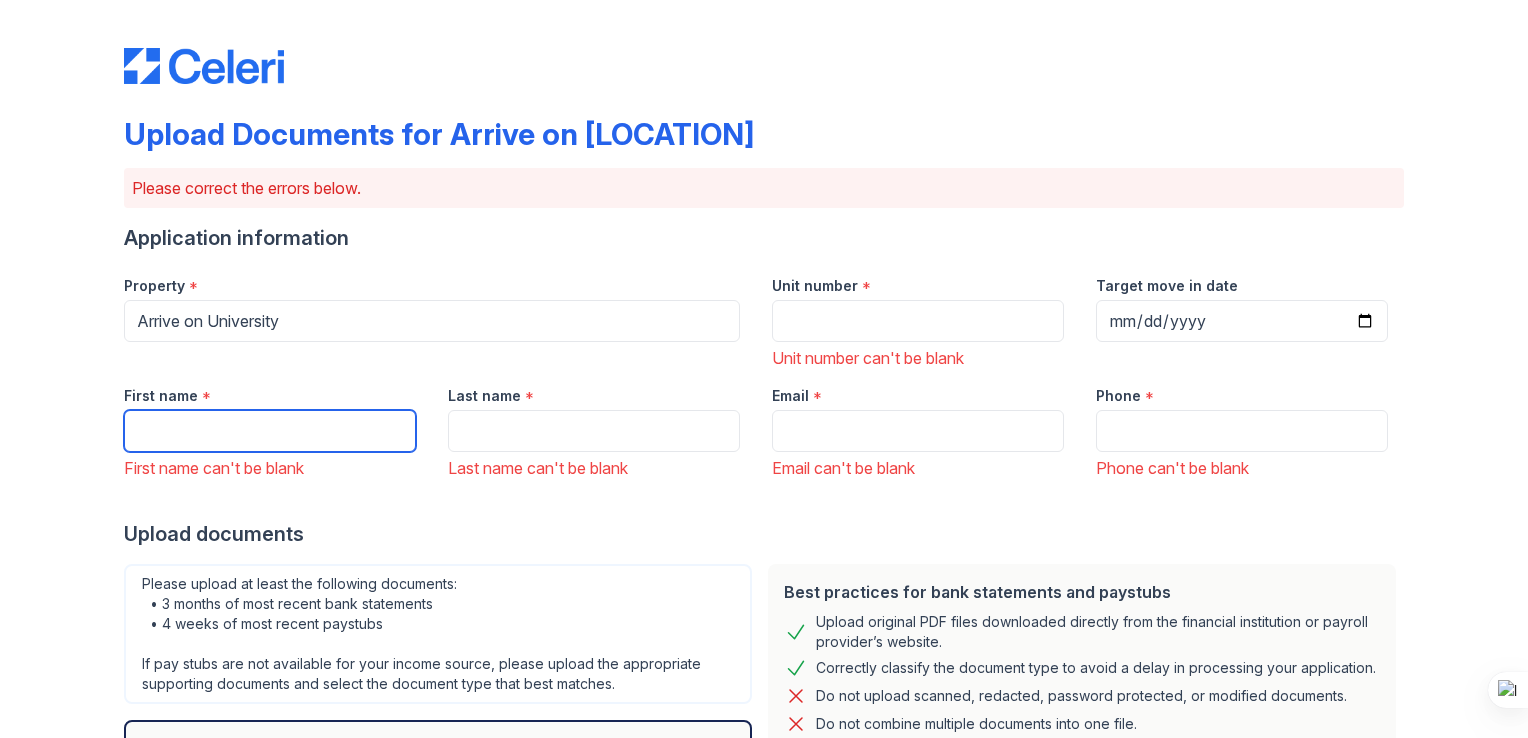 click on "First name" at bounding box center (270, 431) 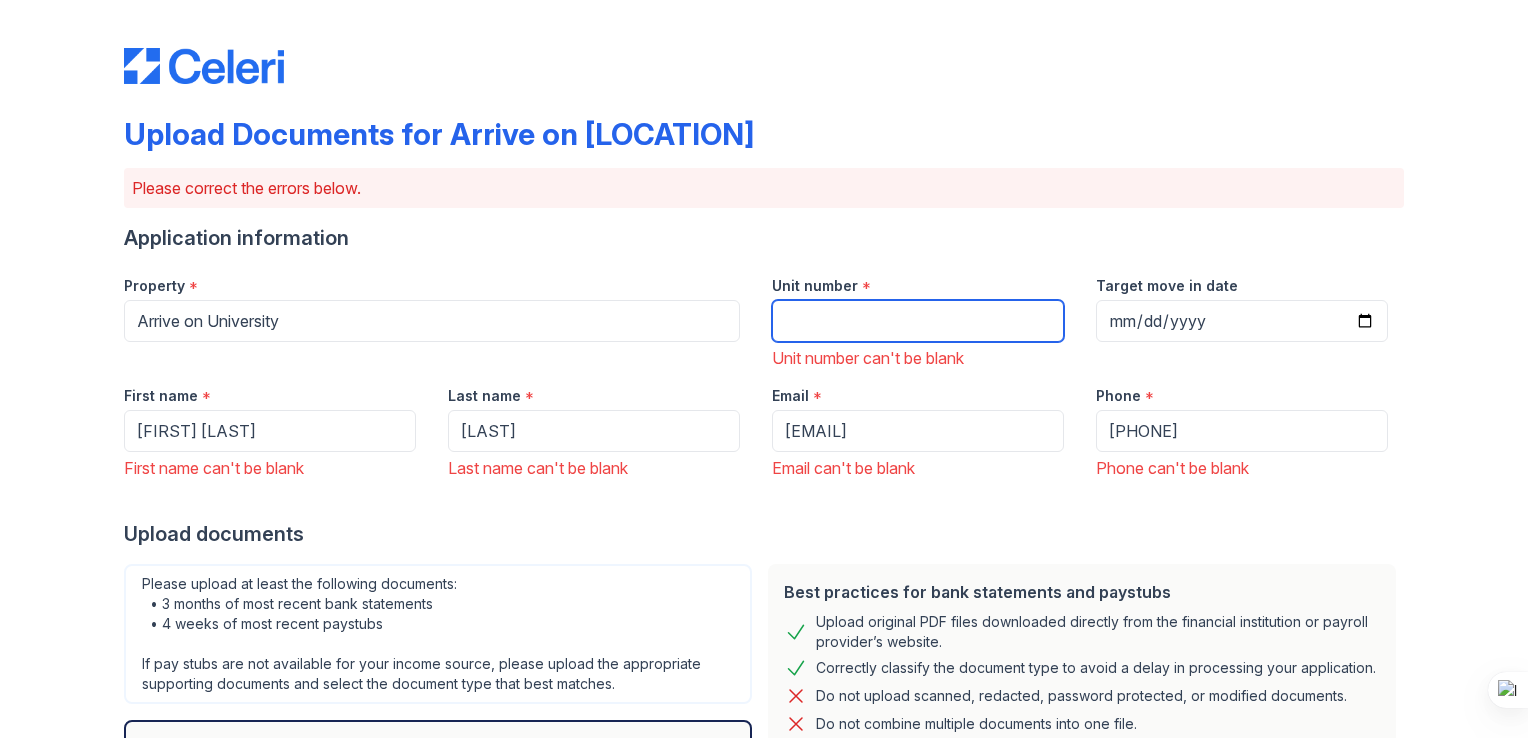 click on "Unit number" at bounding box center (918, 321) 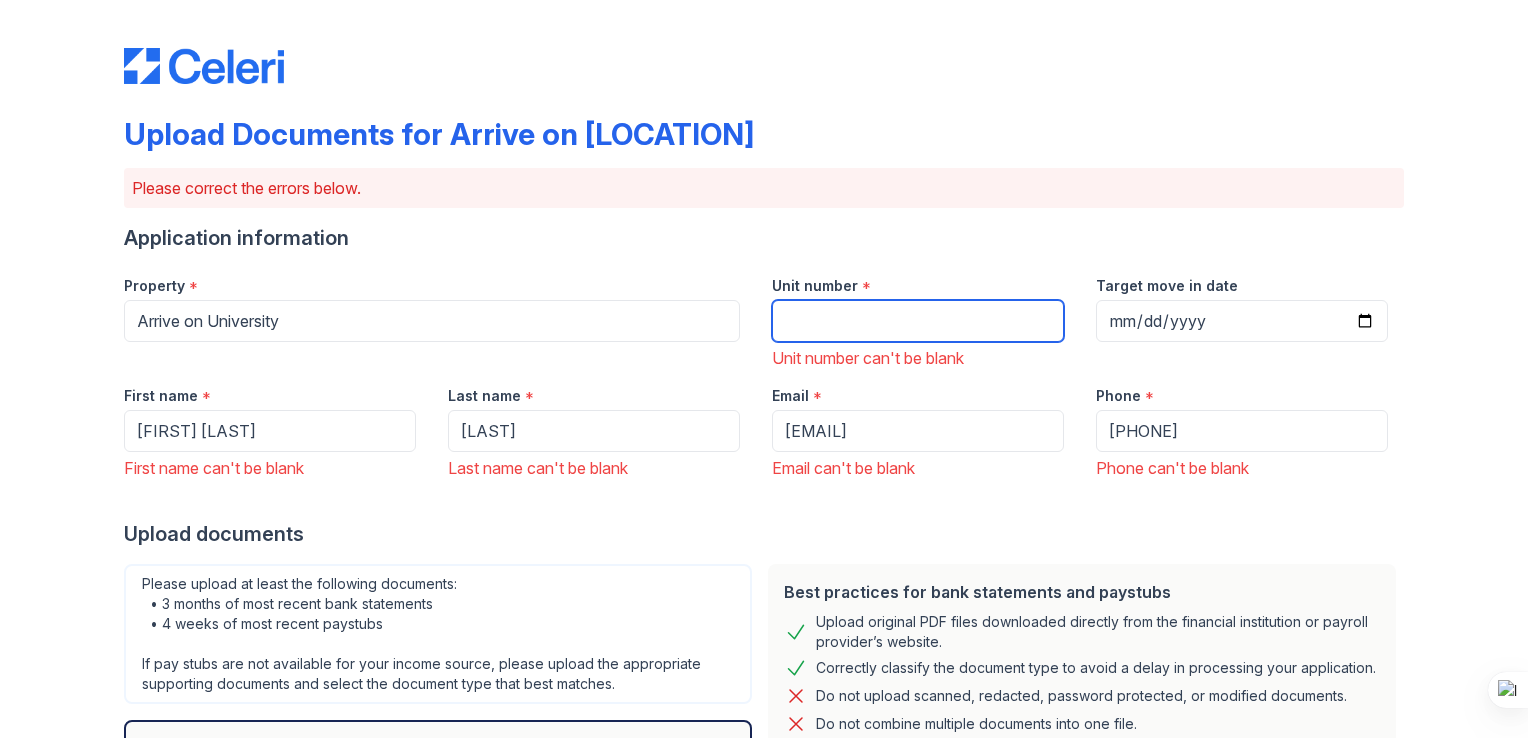 type on "0232" 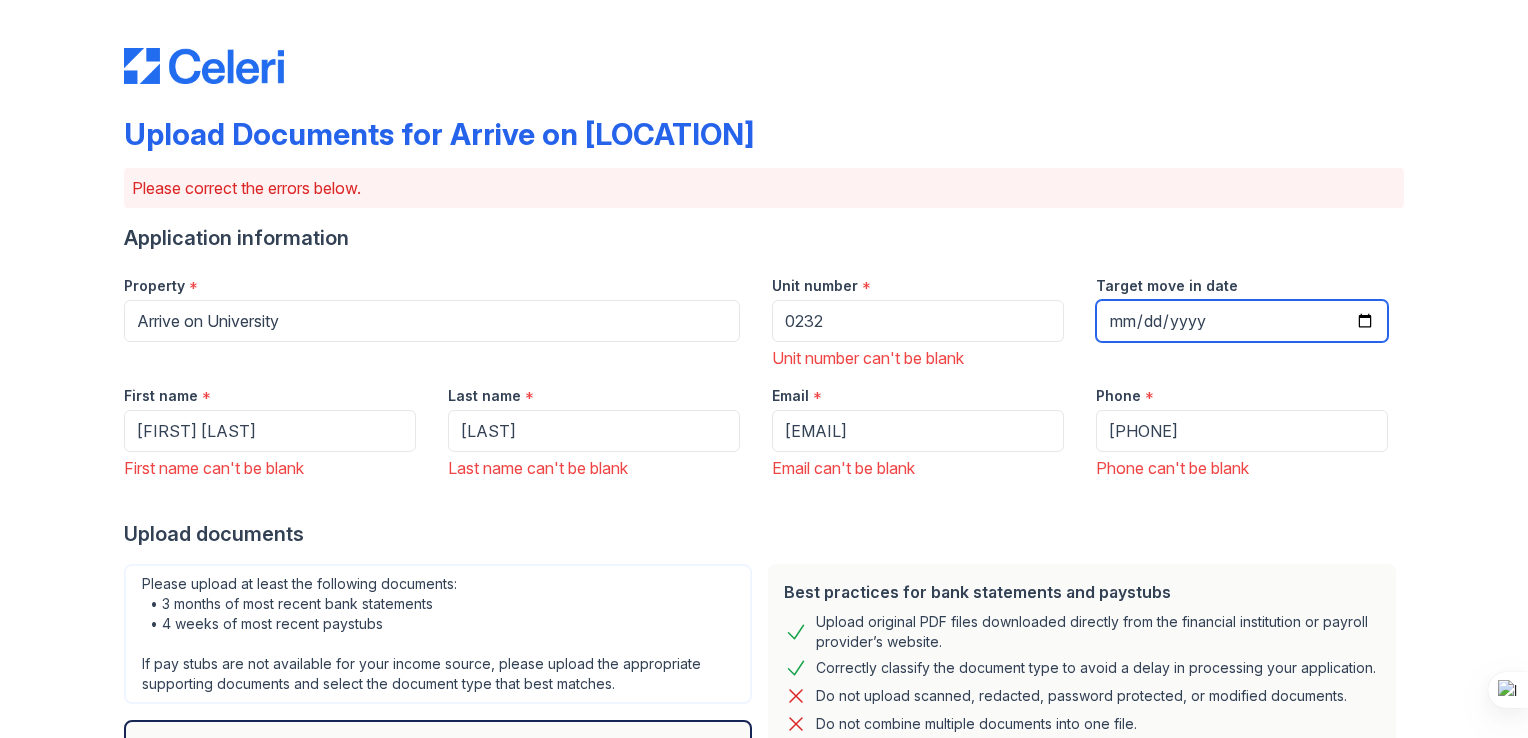 click on "Target move in date" at bounding box center (1242, 321) 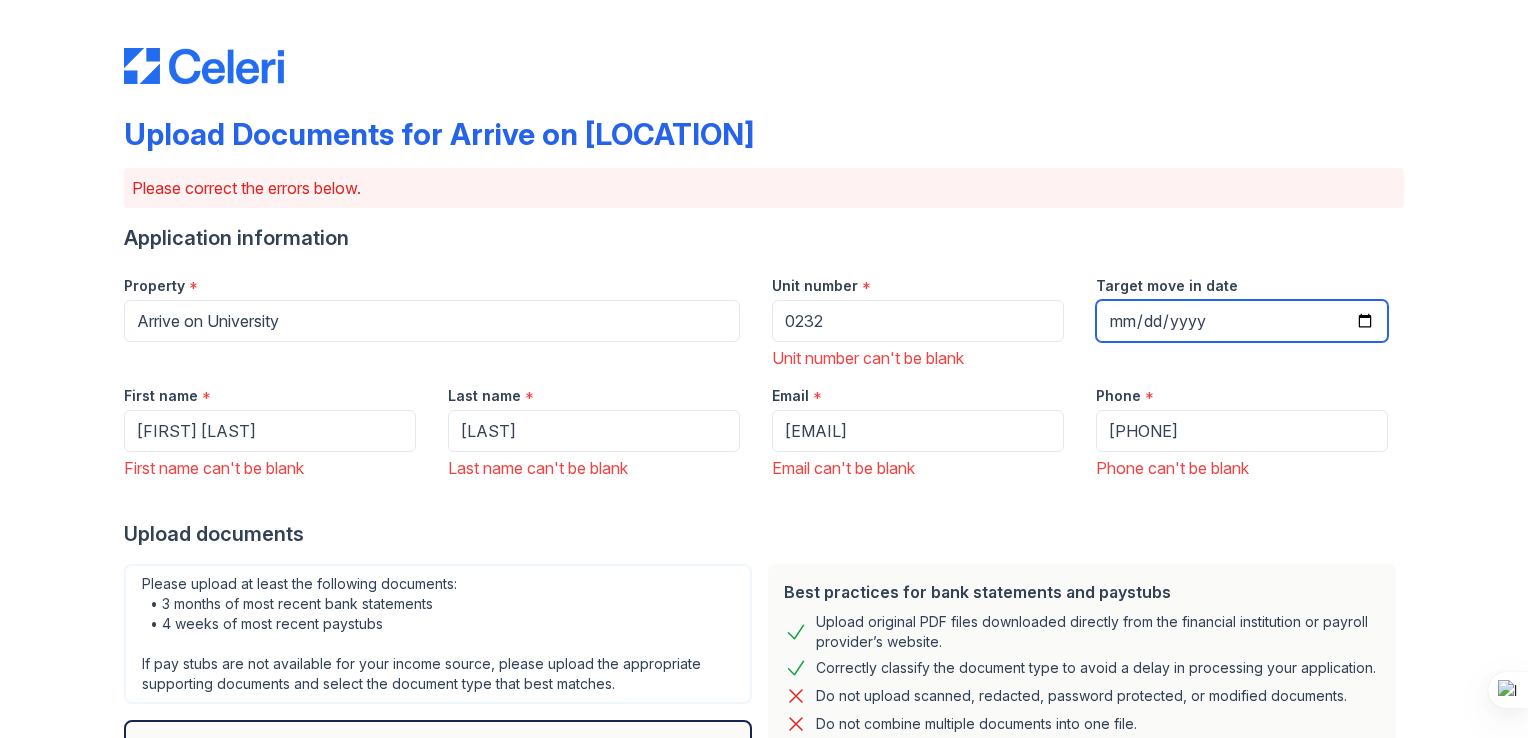 type on "2025-08-07" 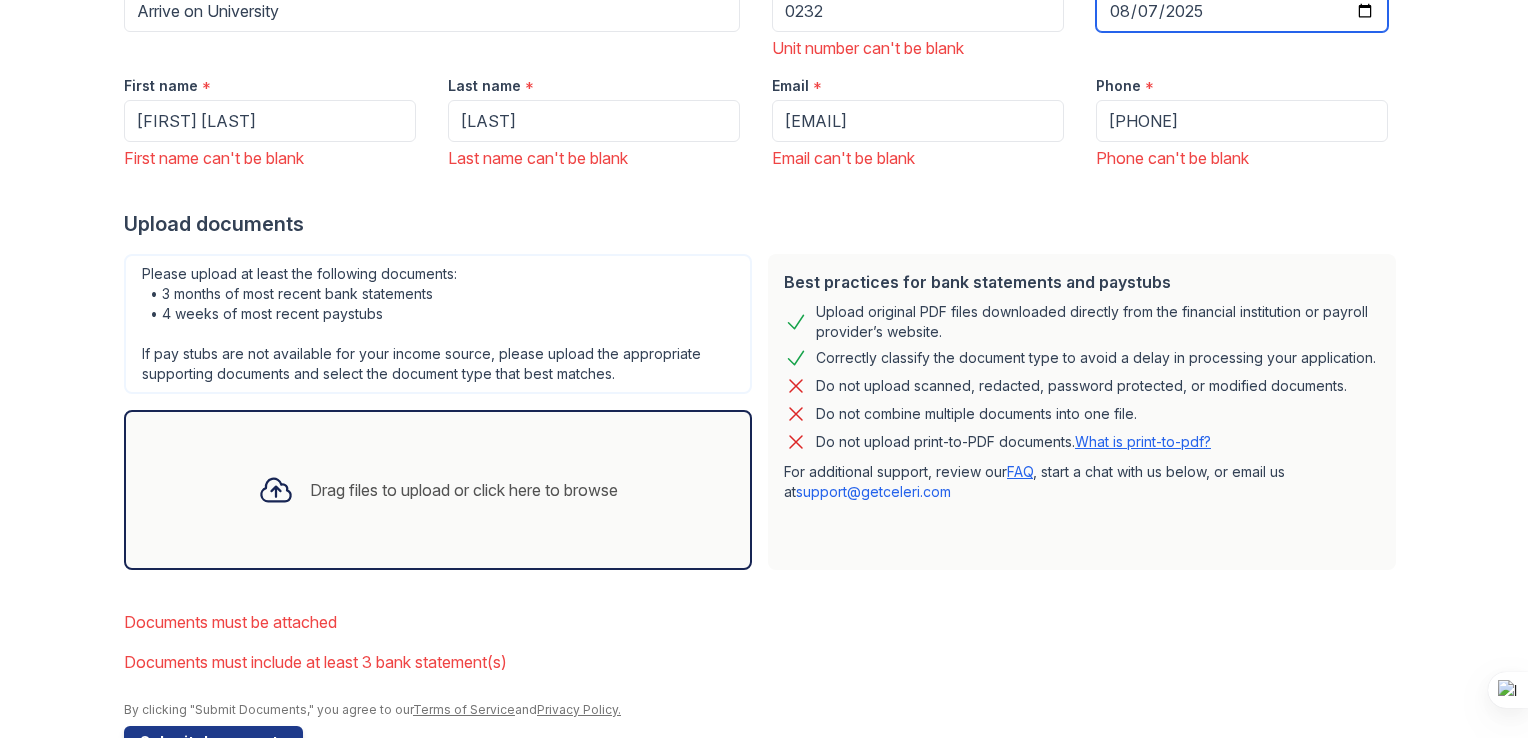 scroll, scrollTop: 369, scrollLeft: 0, axis: vertical 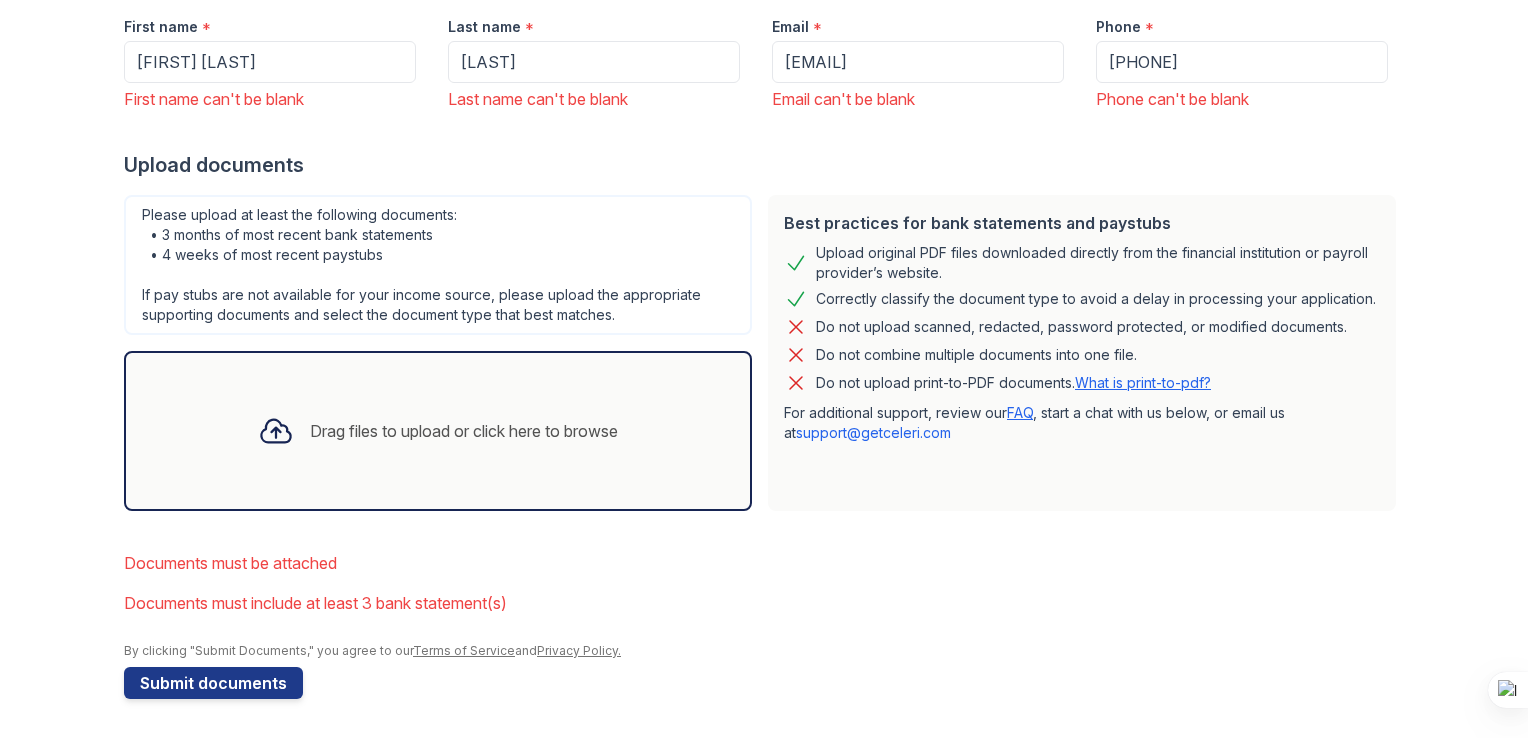 click on "Drag files to upload or click here to browse" at bounding box center (438, 431) 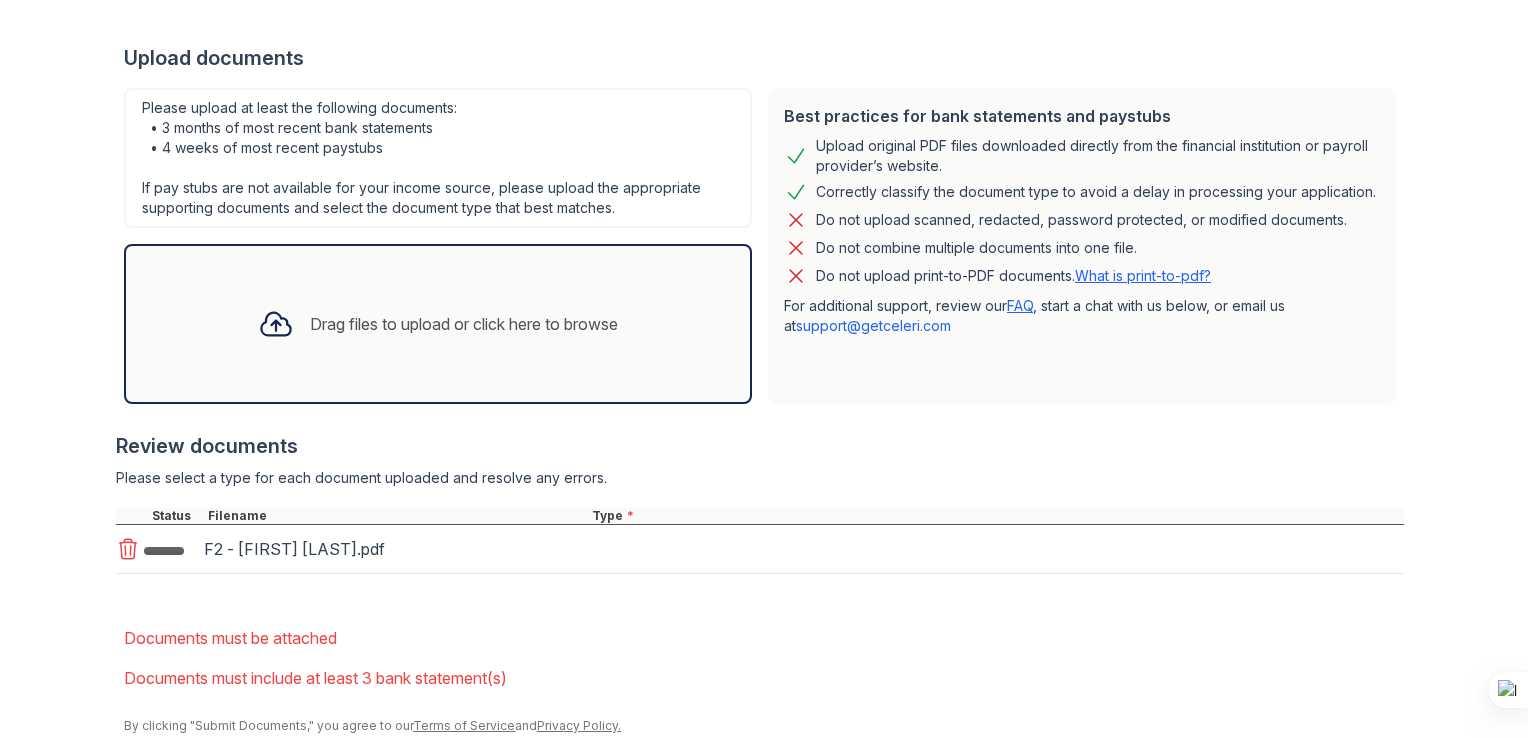 scroll, scrollTop: 550, scrollLeft: 0, axis: vertical 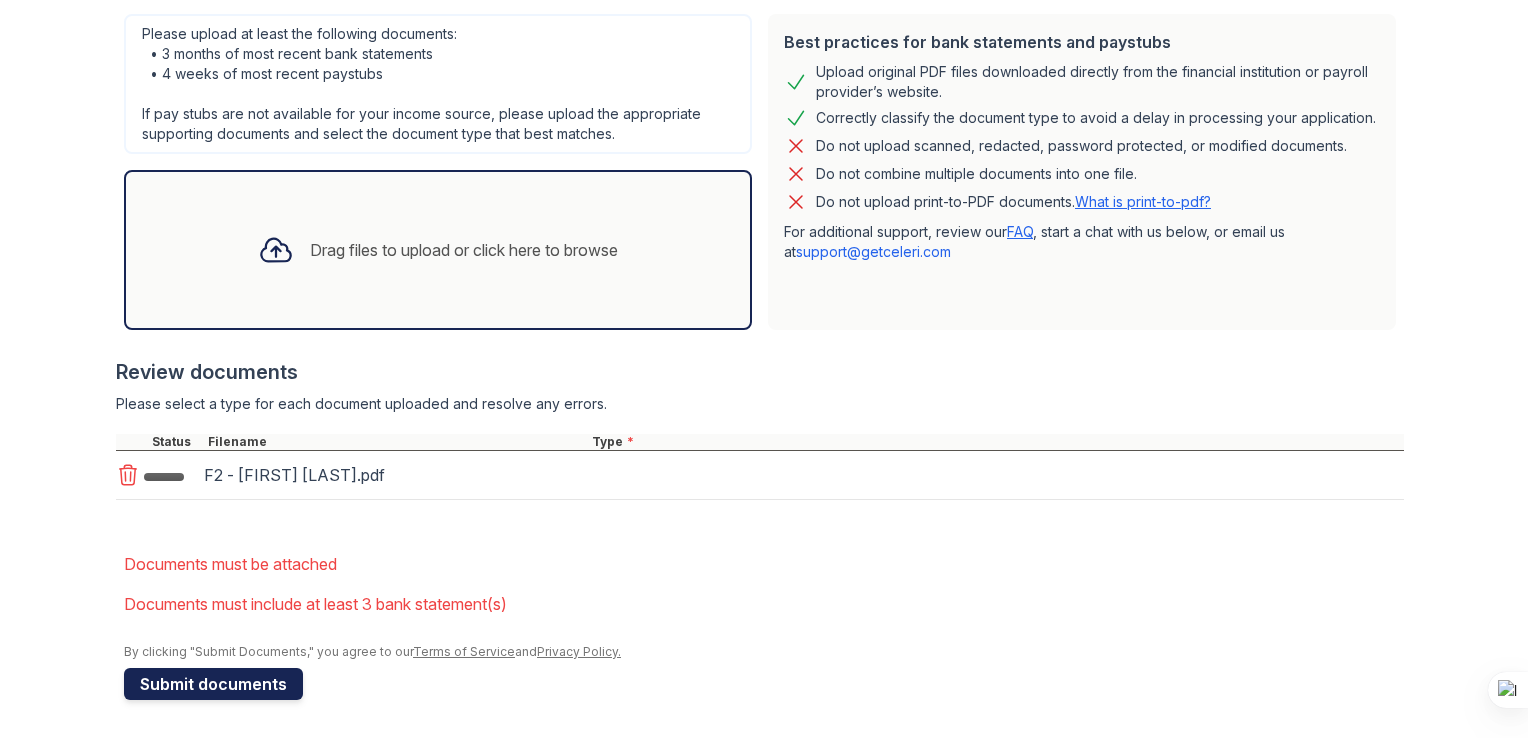 click on "Submit documents" at bounding box center [213, 684] 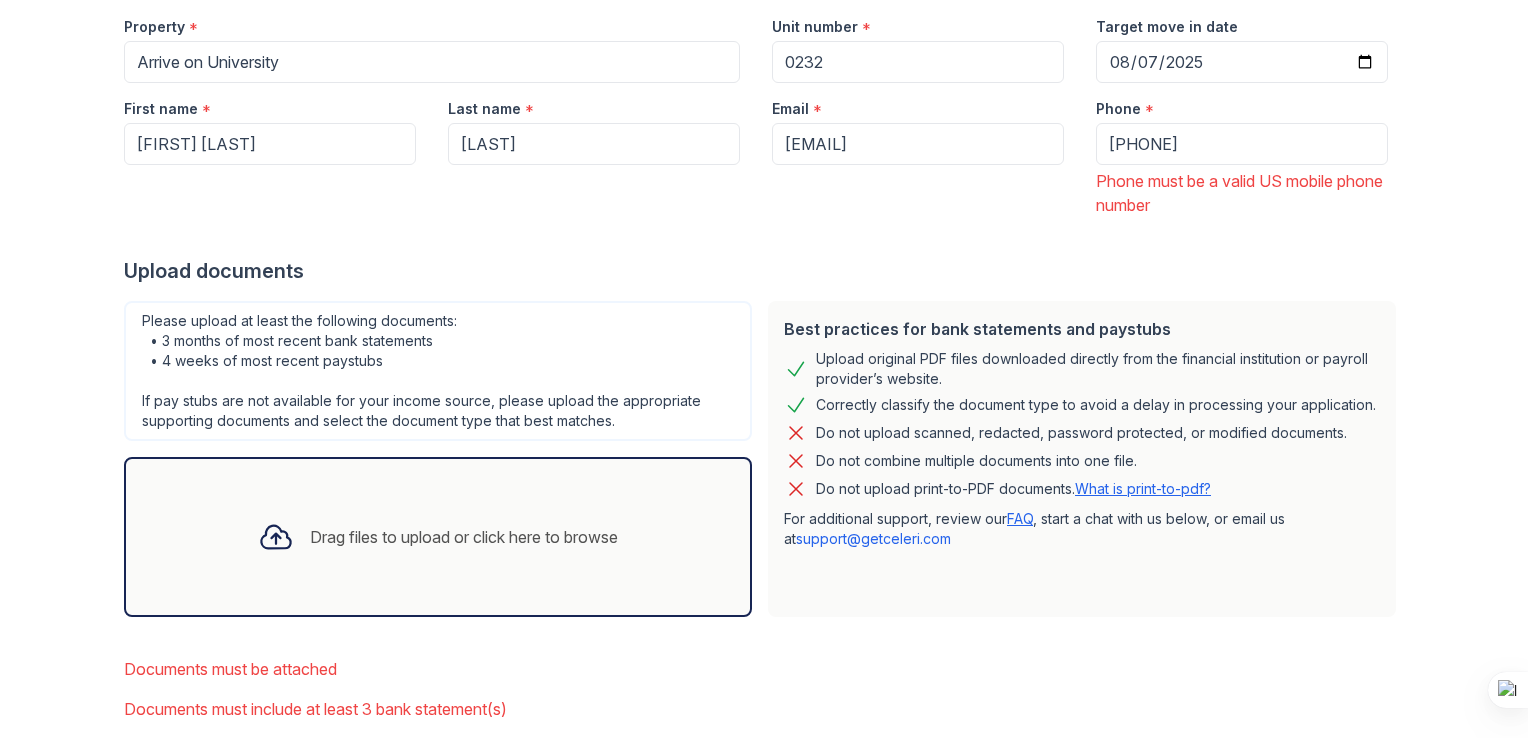 scroll, scrollTop: 260, scrollLeft: 0, axis: vertical 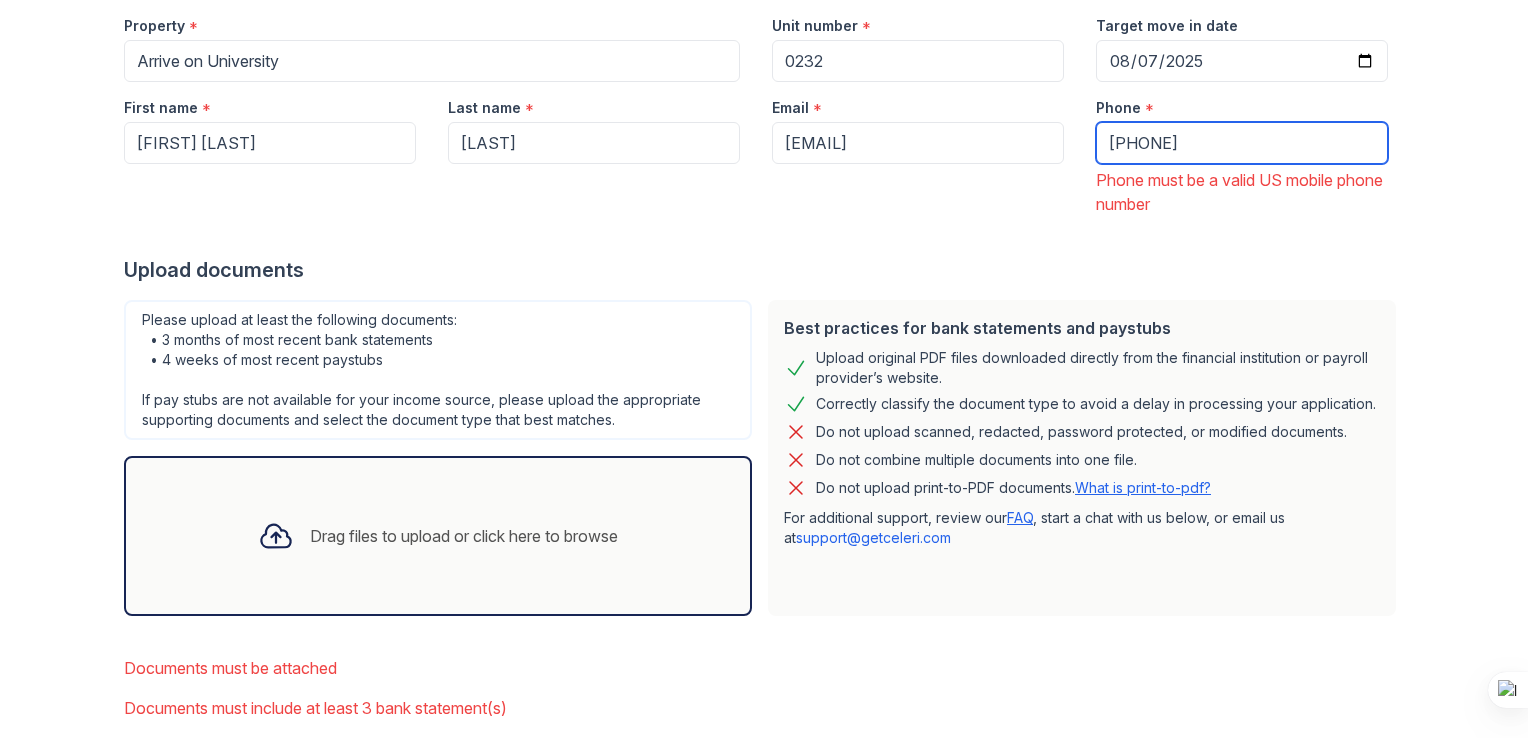 click on "+1[PHONE]" at bounding box center [1242, 143] 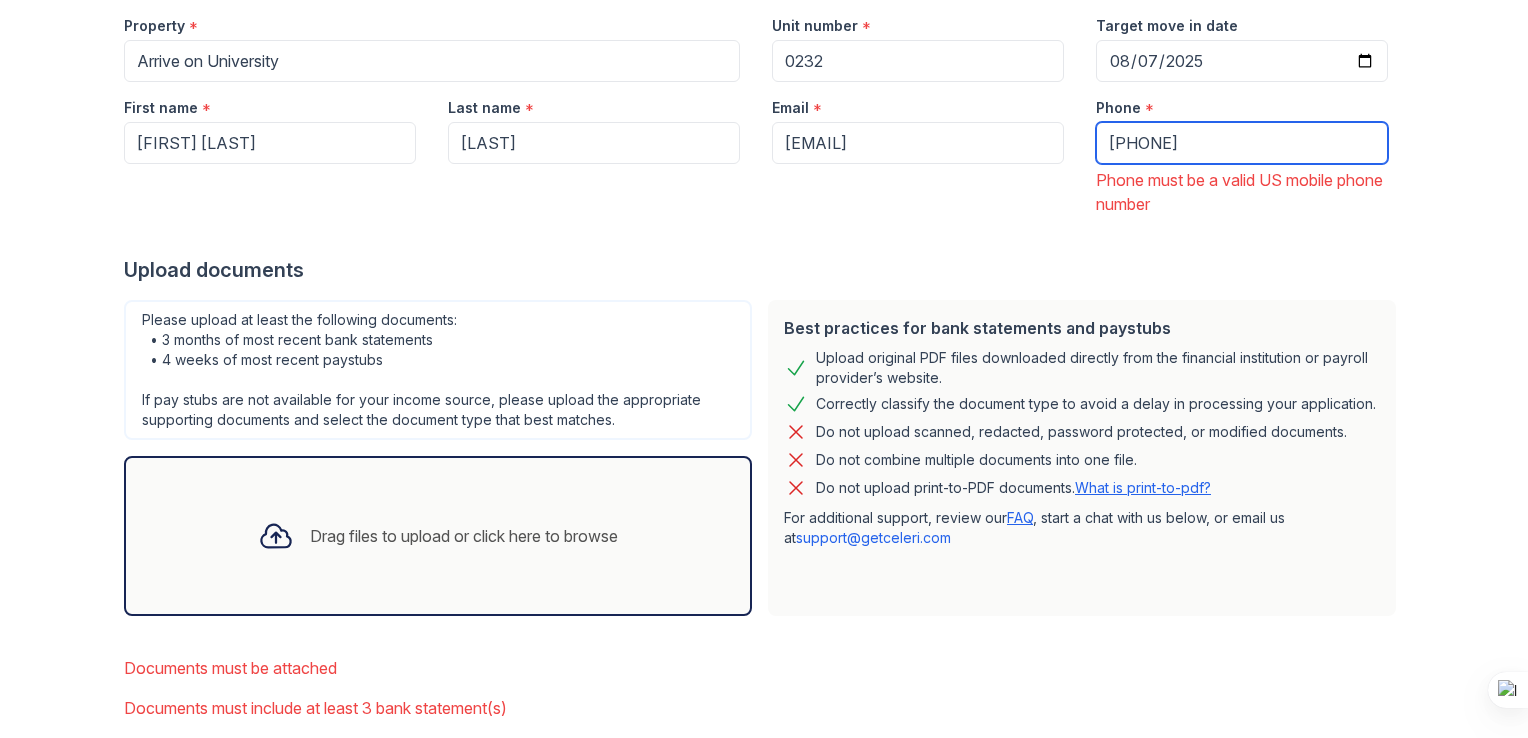 scroll, scrollTop: 365, scrollLeft: 0, axis: vertical 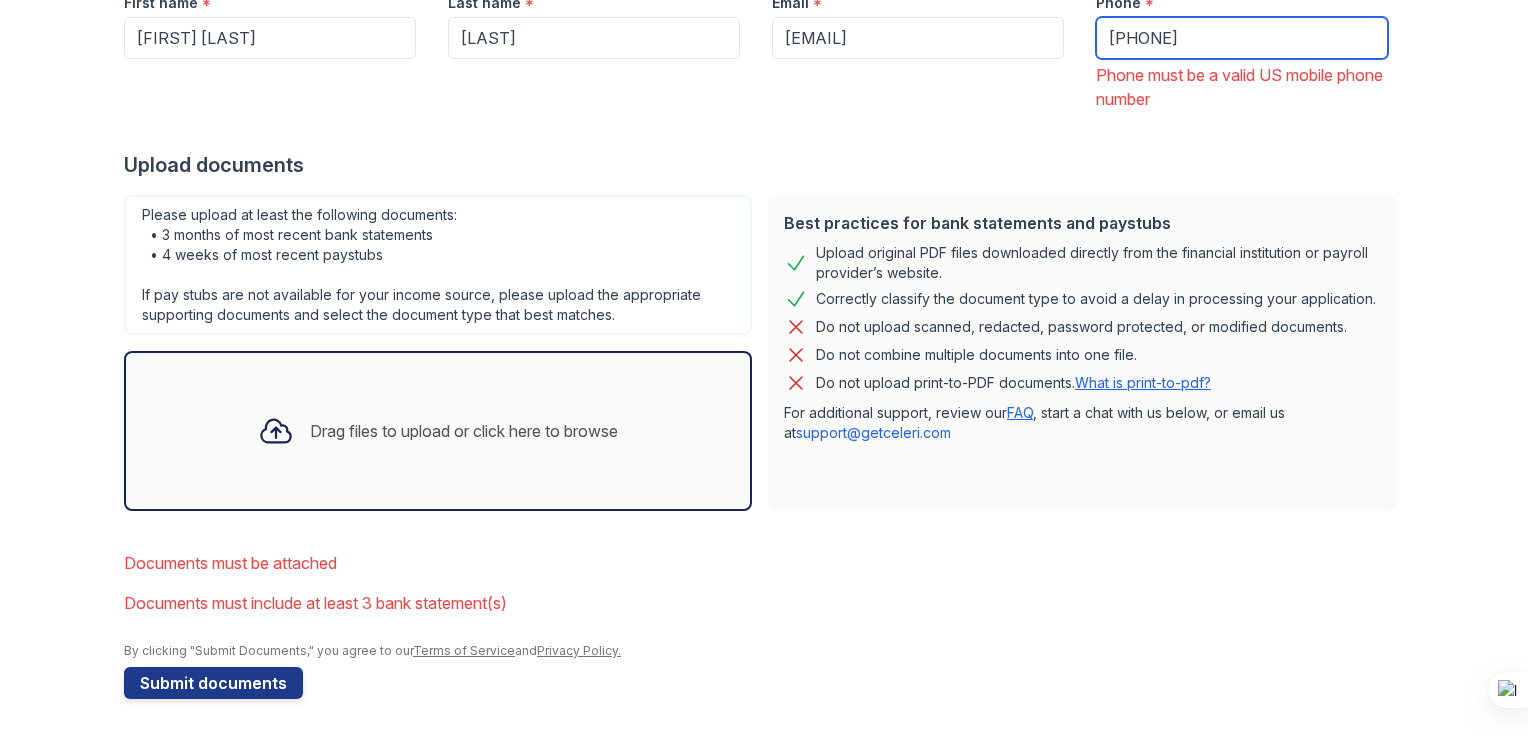 type on "+12144831393" 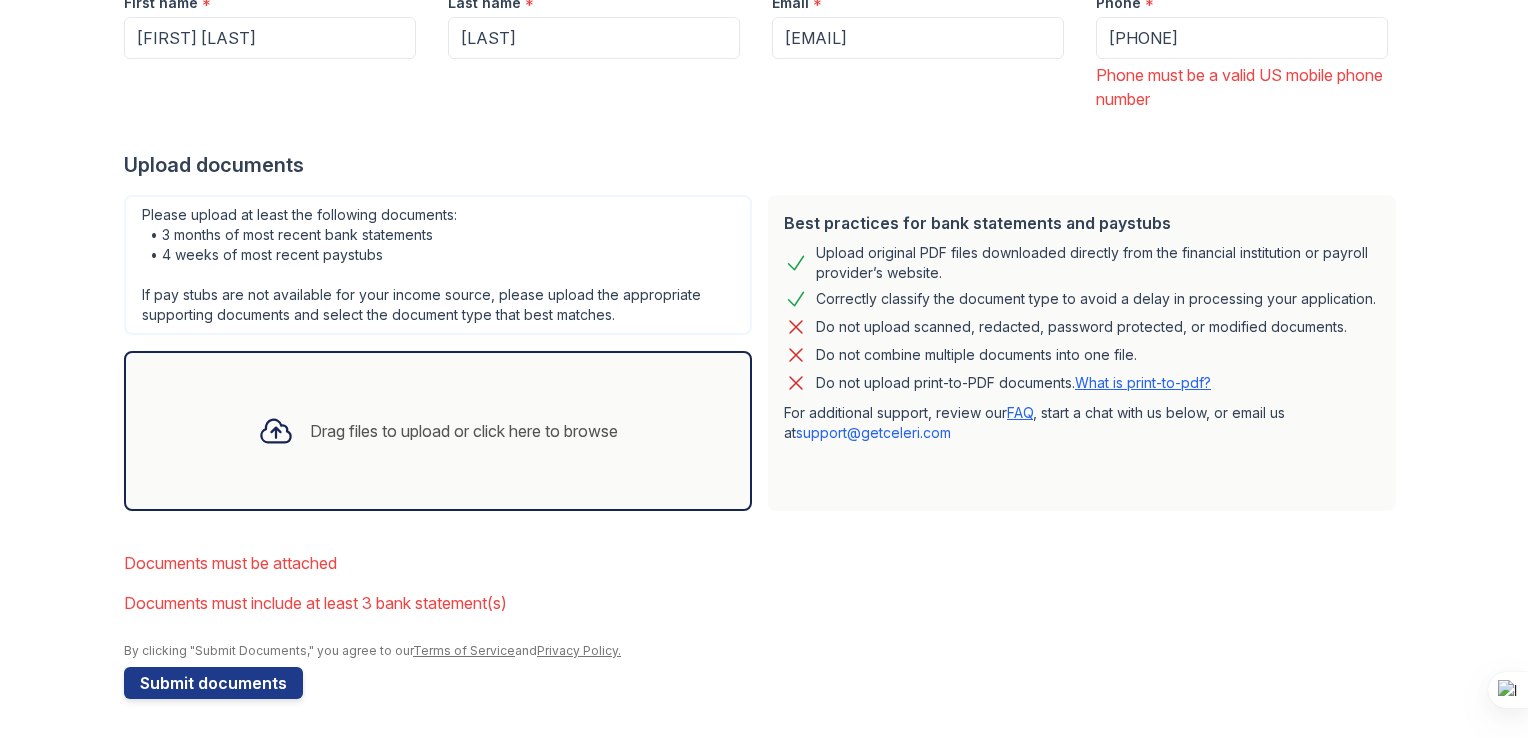 click on "Drag files to upload or click here to browse" at bounding box center [464, 431] 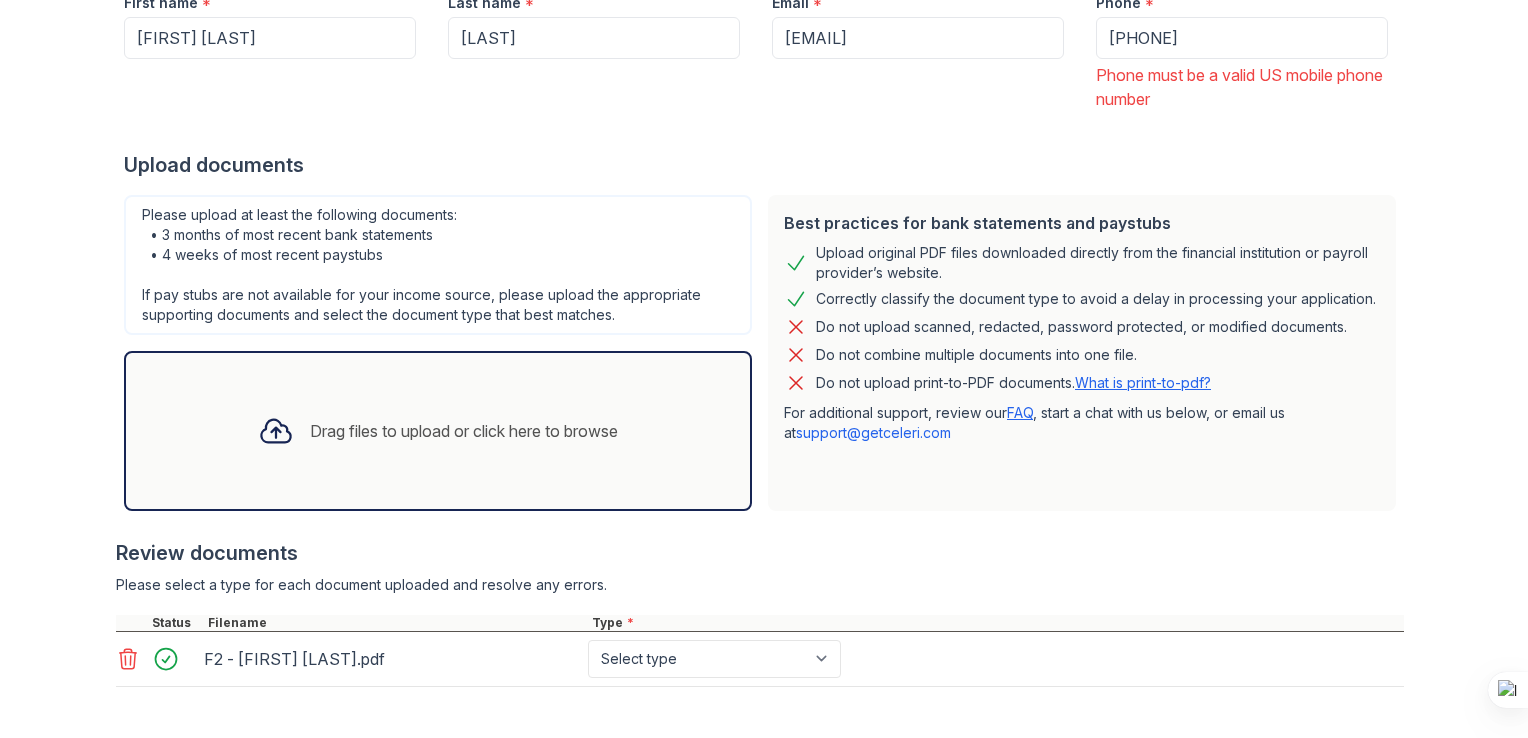click on "Please upload at least the following documents:
• 3 months of most recent bank statements
• 4 weeks of most recent paystubs
If pay stubs are not available for your income source, please upload the appropriate supporting documents and select the document type that best matches." at bounding box center (438, 265) 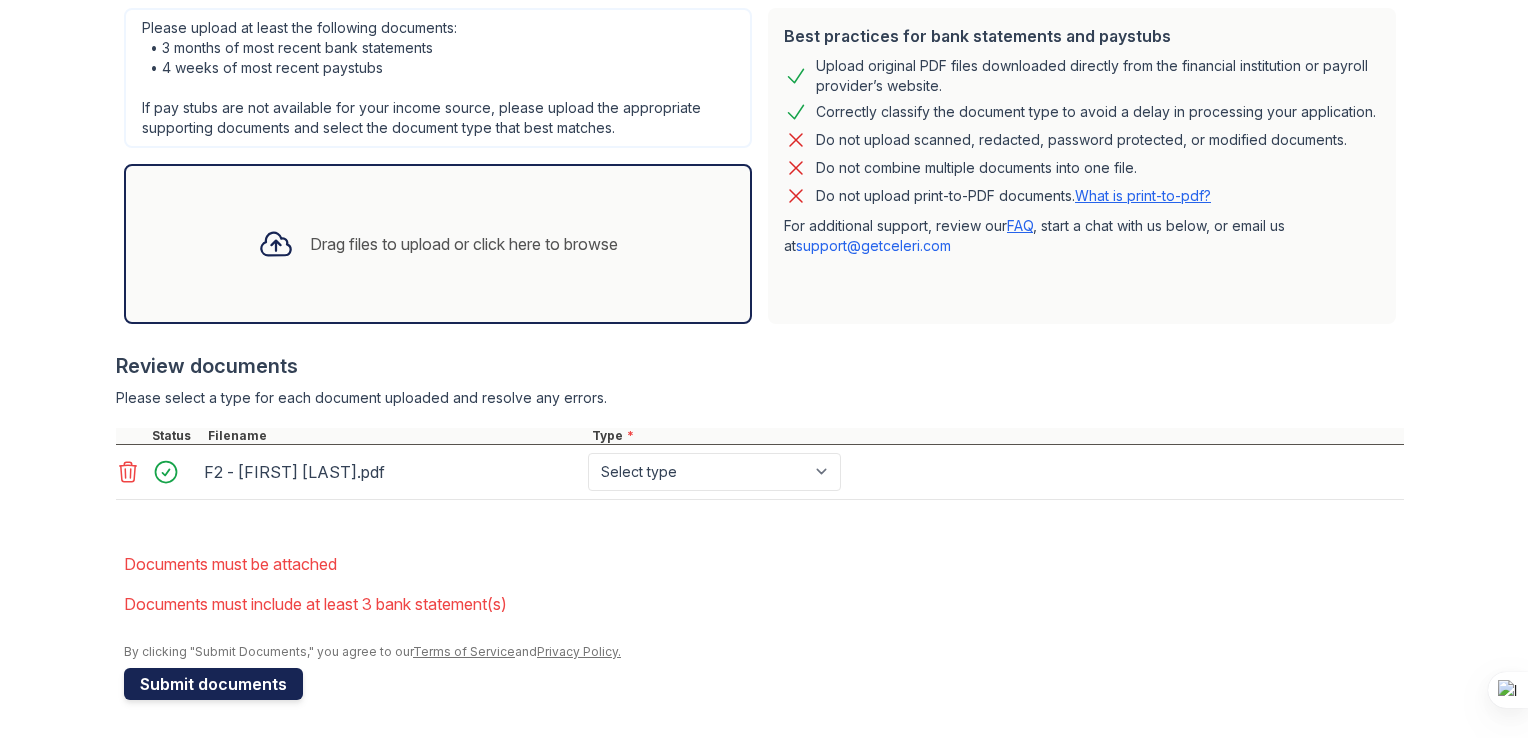 click on "Submit documents" at bounding box center (213, 684) 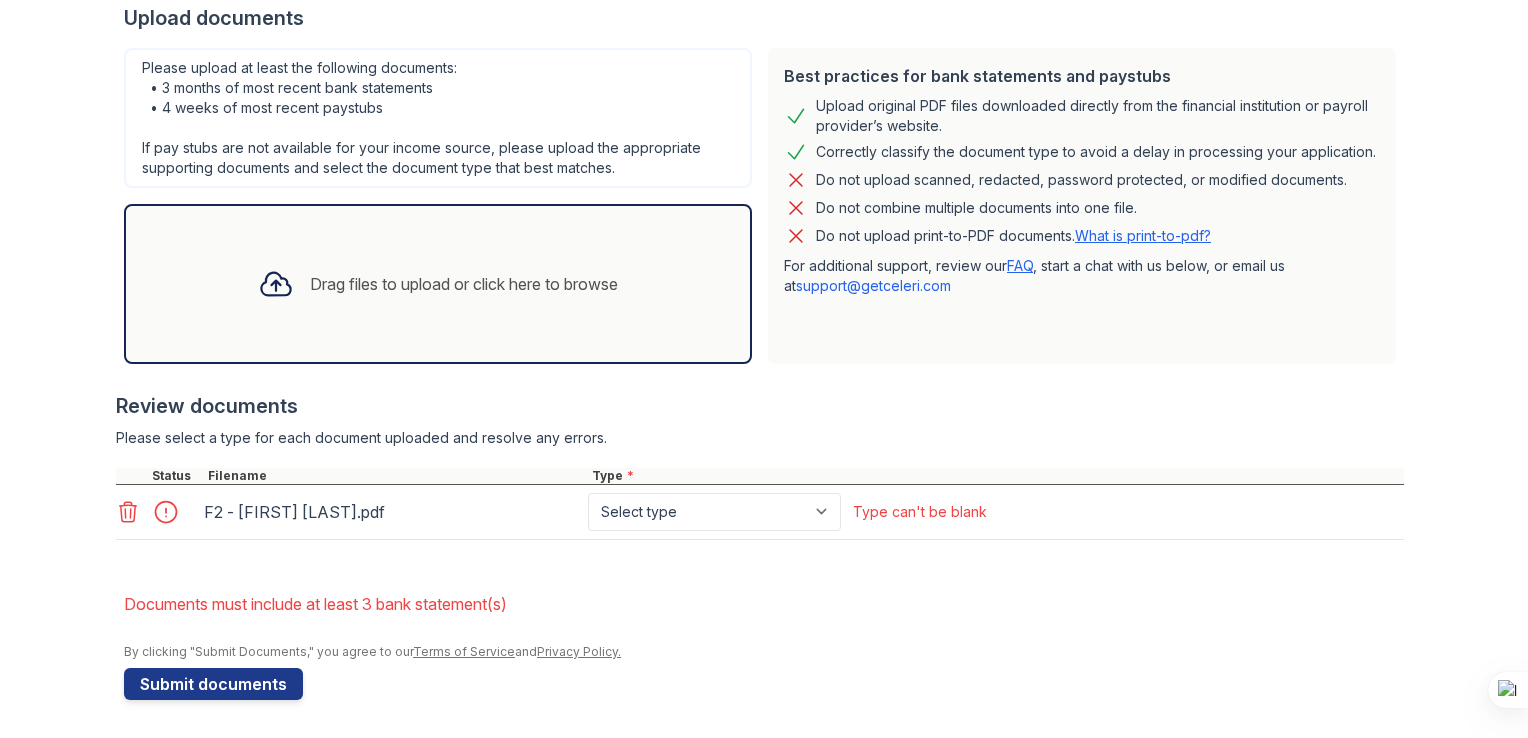 scroll, scrollTop: 459, scrollLeft: 0, axis: vertical 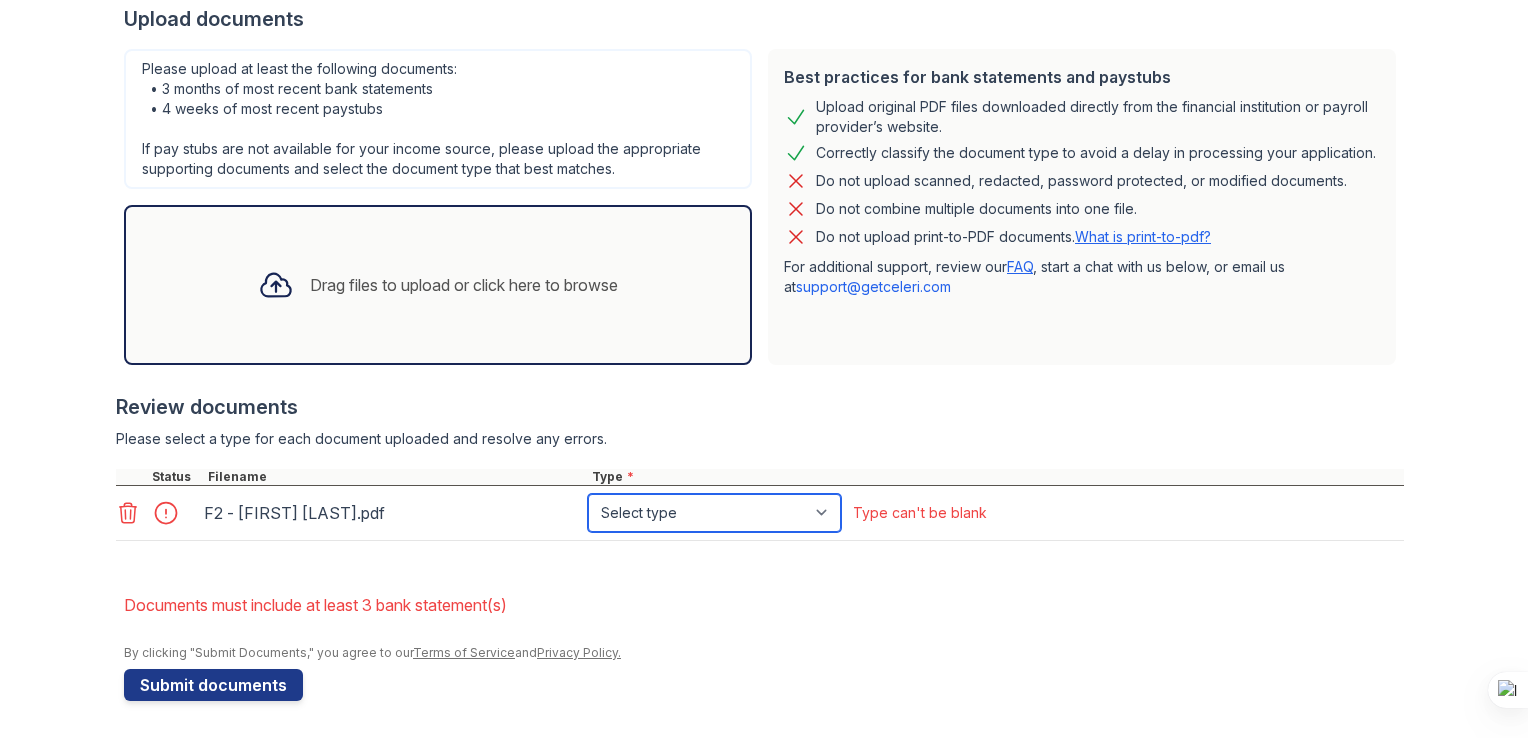 click on "Select type
Paystub
Bank Statement
Offer Letter
Tax Documents
Benefit Award Letter
Investment Account Statement
Other" at bounding box center [714, 513] 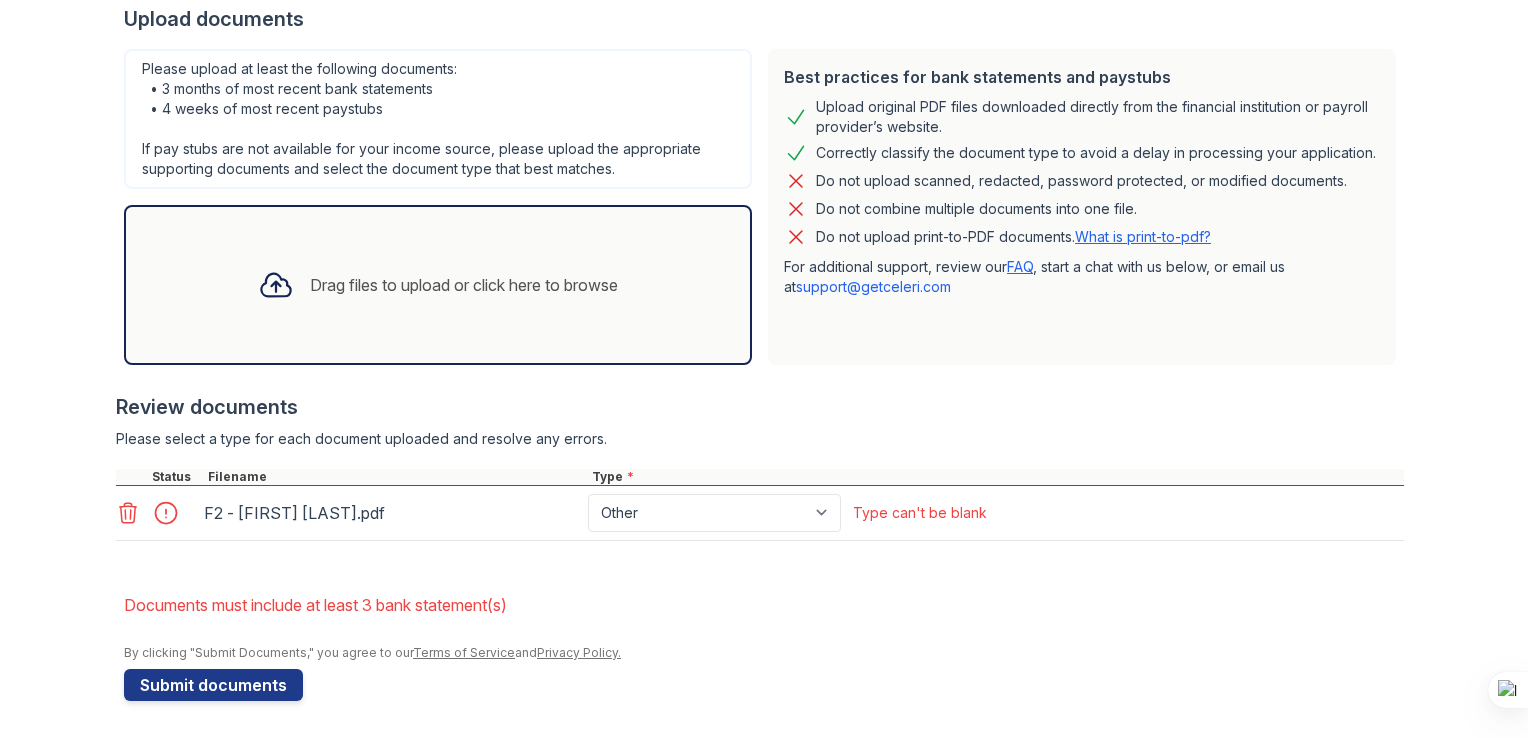 click at bounding box center (172, 513) 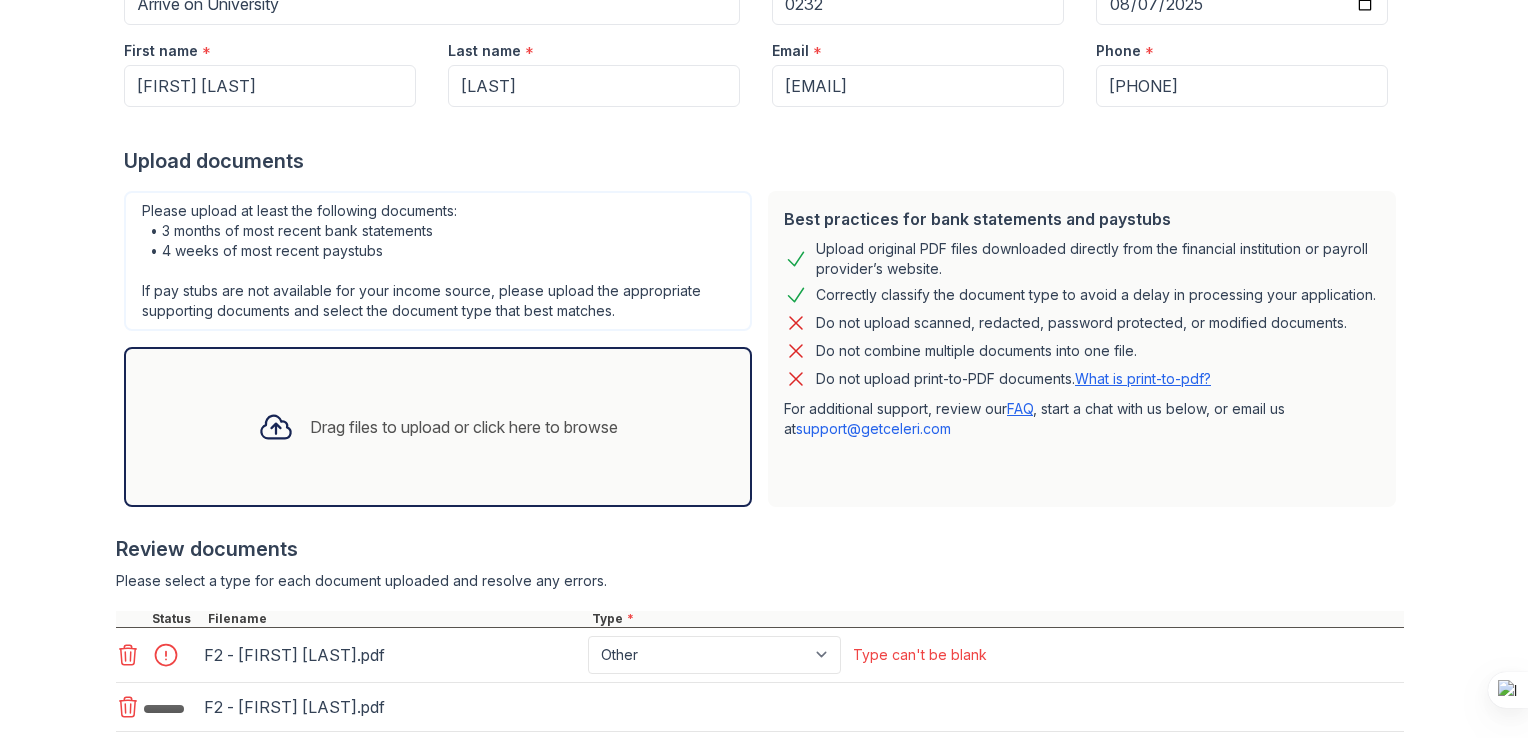 scroll, scrollTop: 351, scrollLeft: 0, axis: vertical 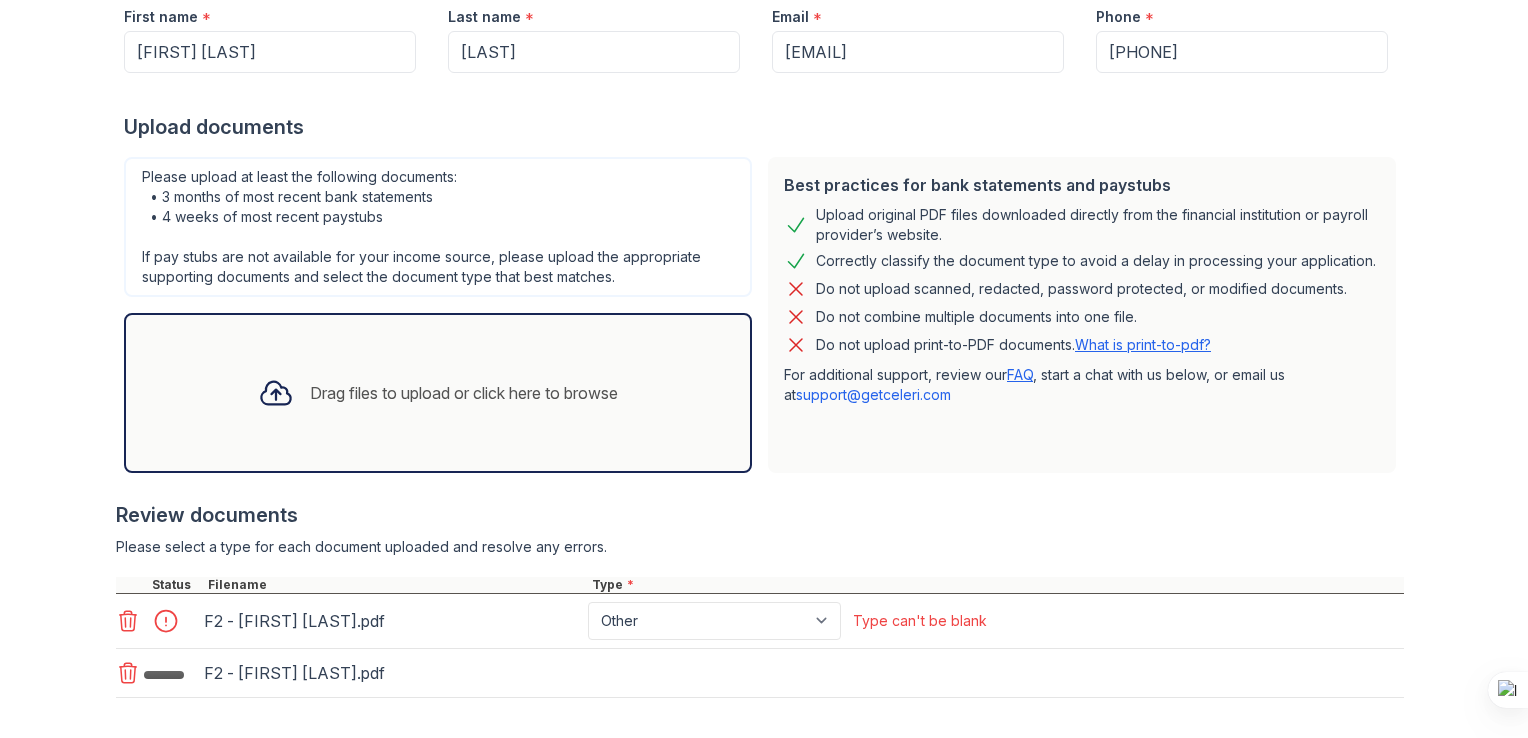 click 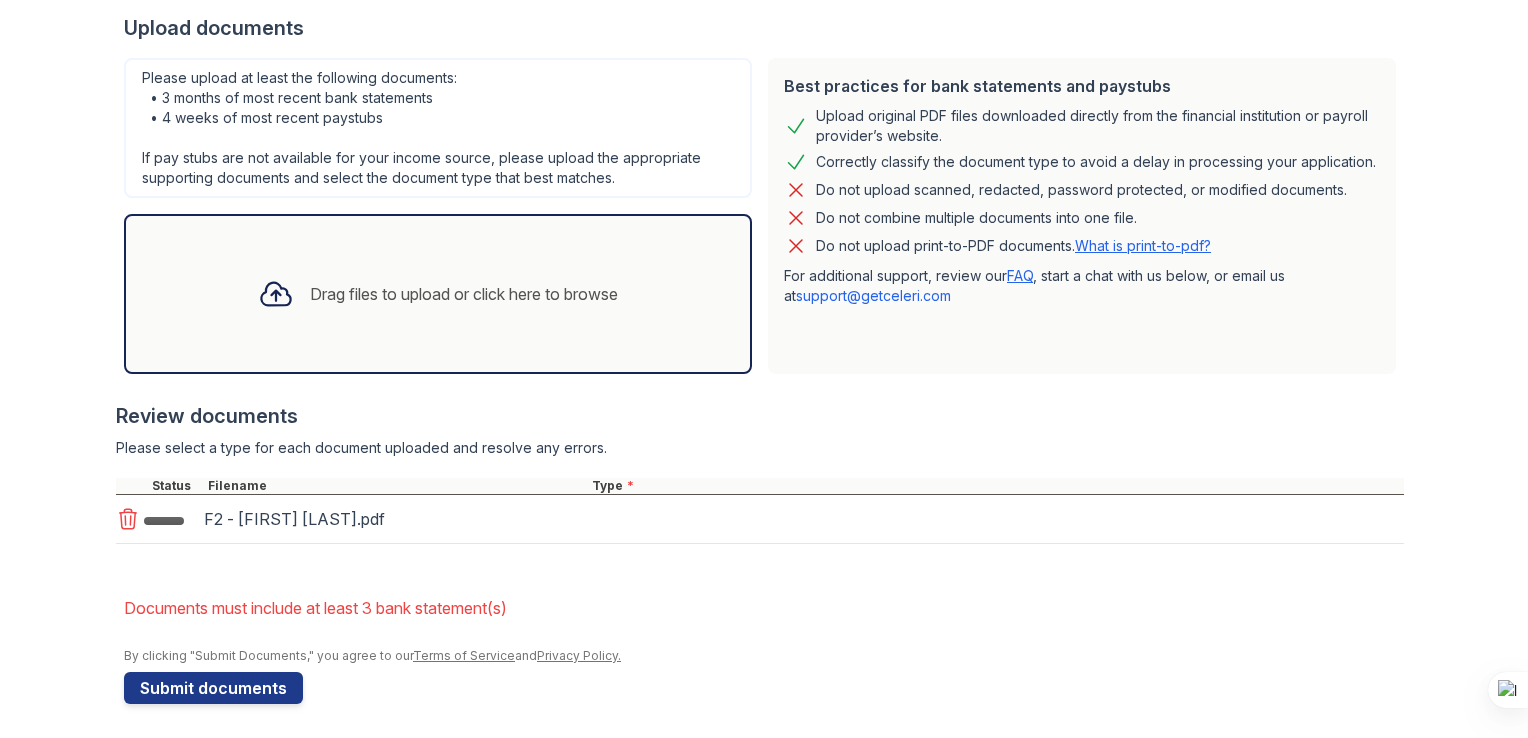 scroll, scrollTop: 454, scrollLeft: 0, axis: vertical 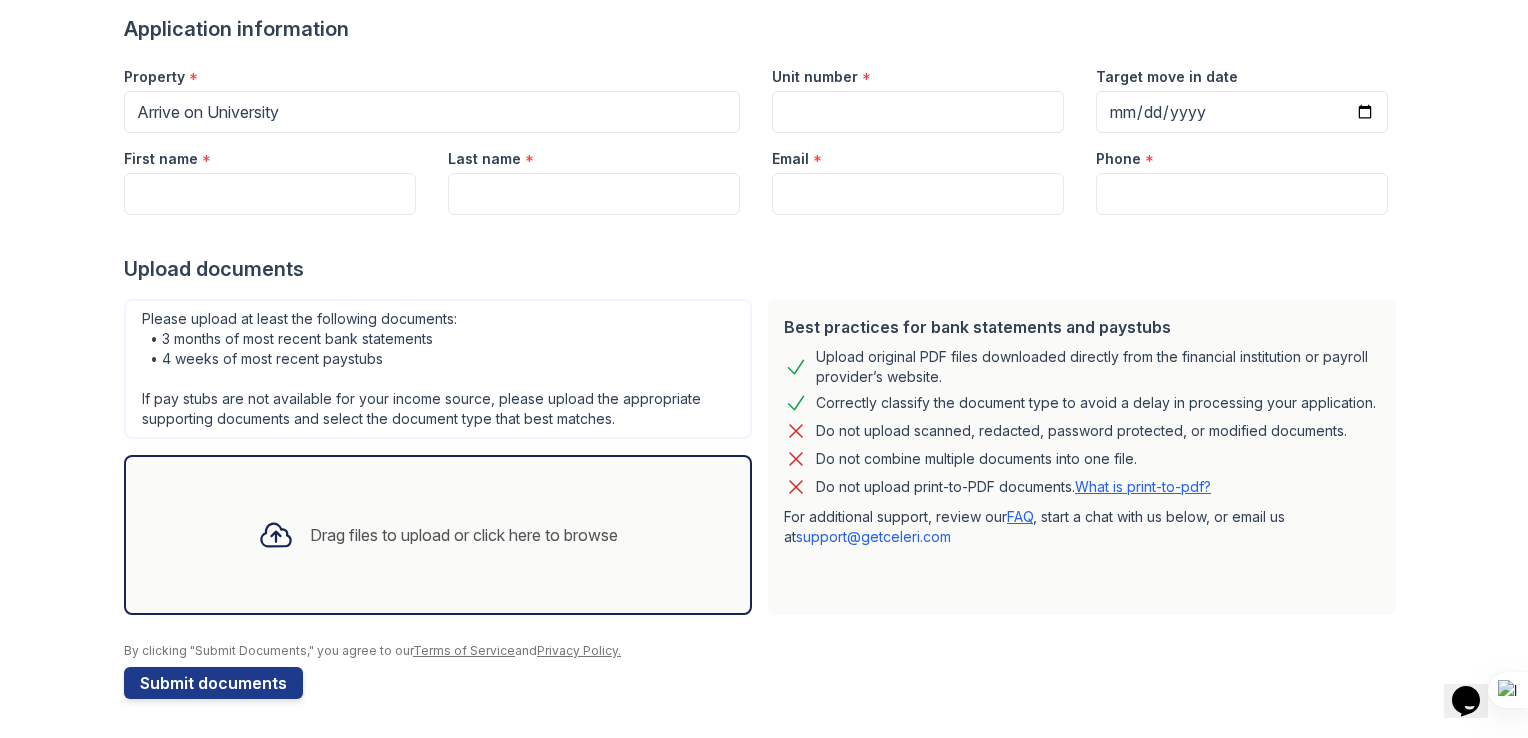 click 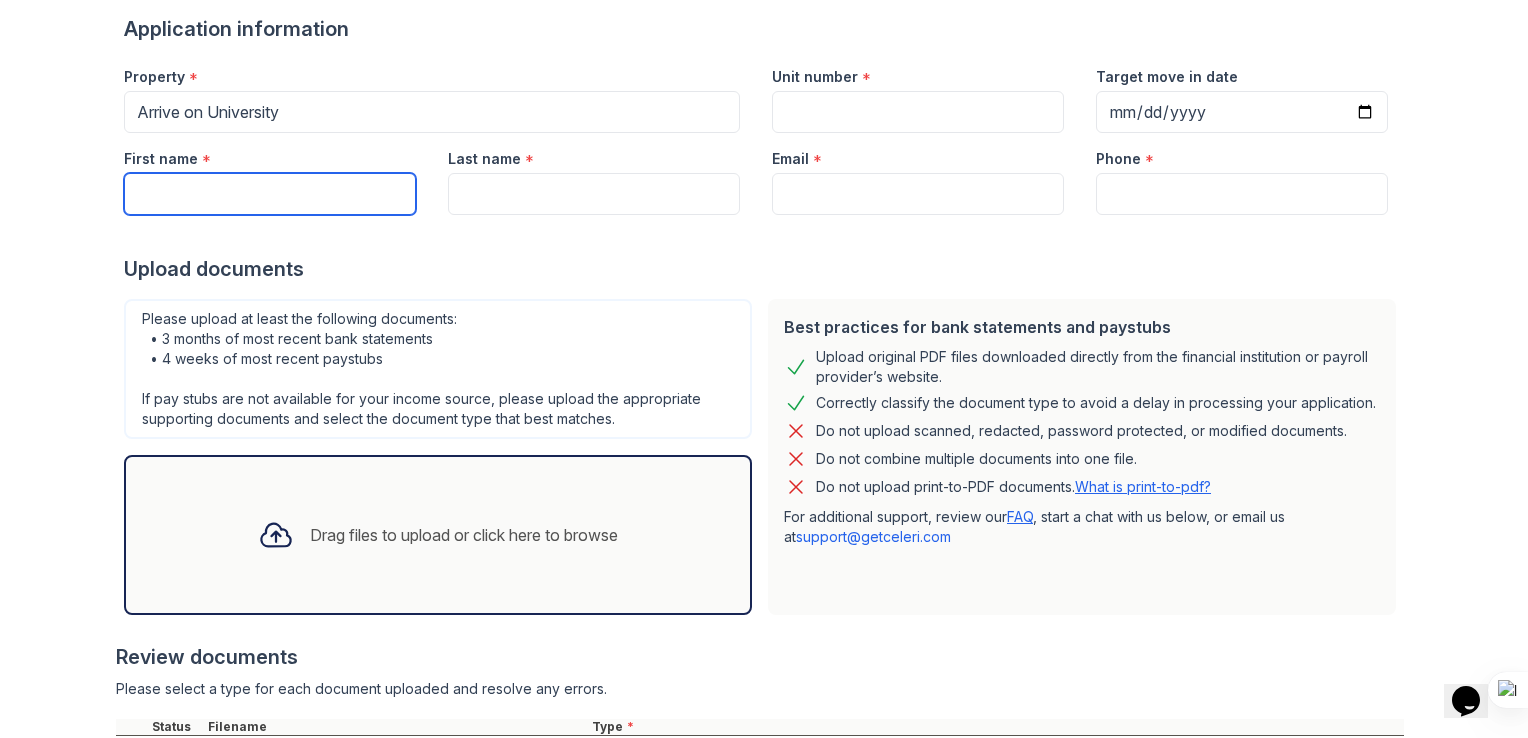 click on "First name" at bounding box center [270, 194] 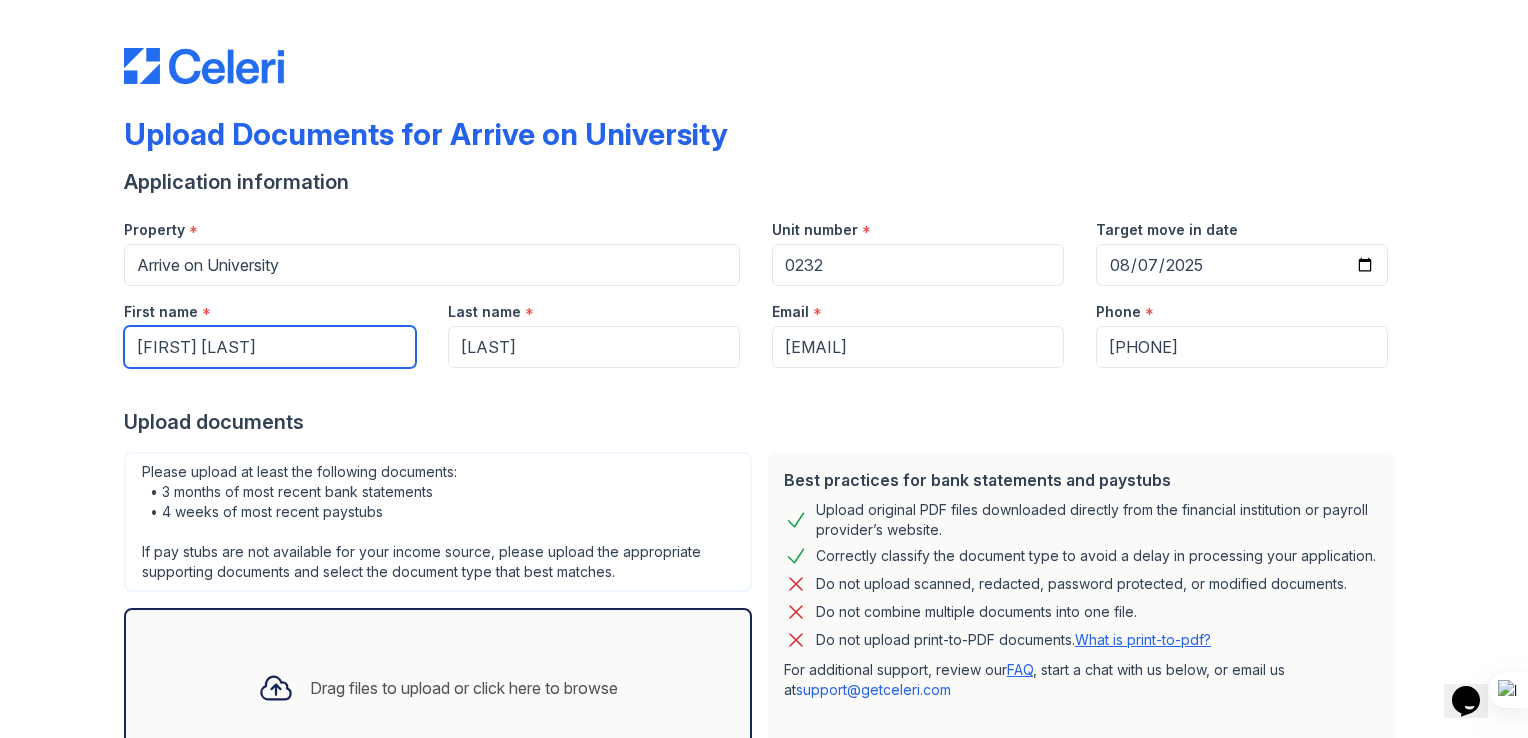 scroll, scrollTop: 334, scrollLeft: 0, axis: vertical 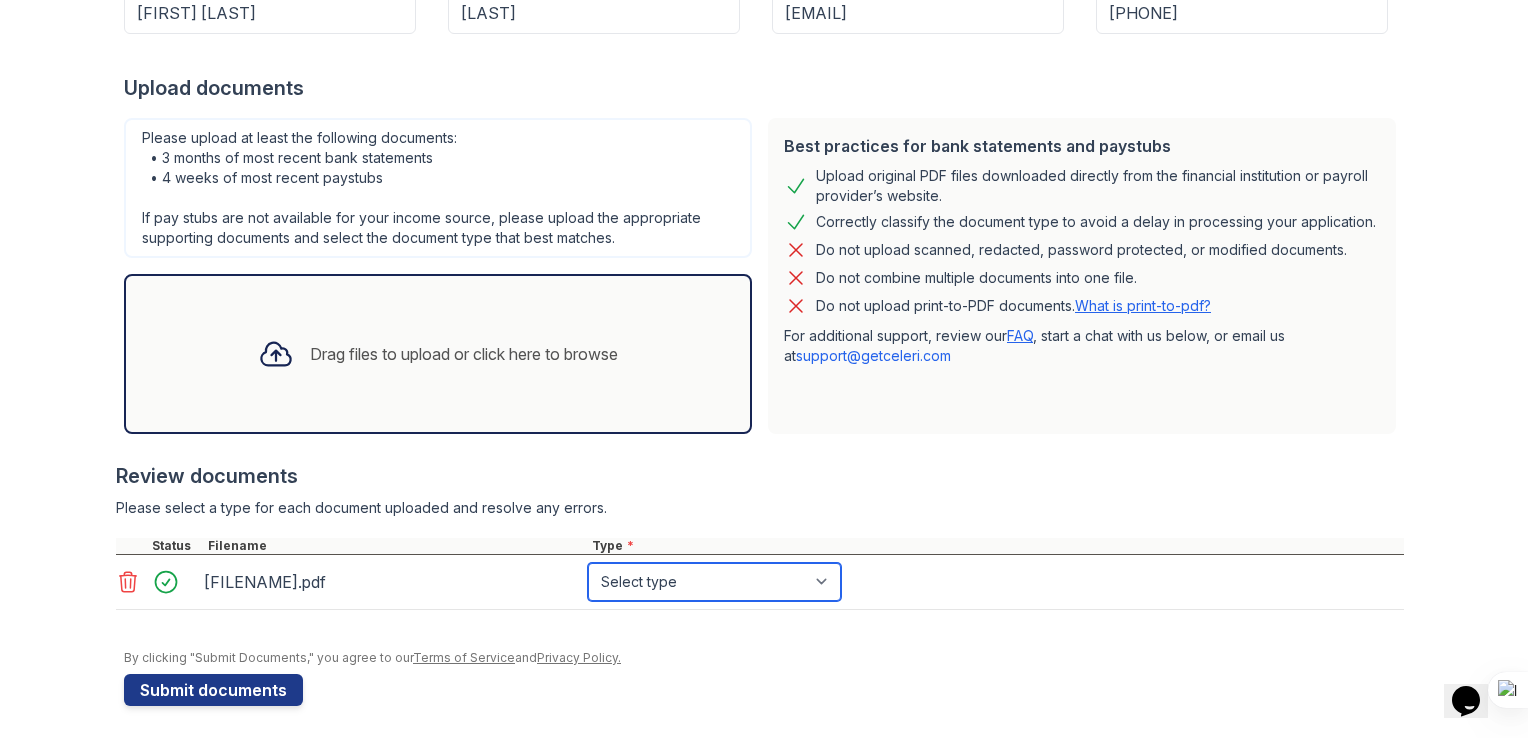 click on "Select type
Paystub
Bank Statement
Offer Letter
Tax Documents
Benefit Award Letter
Investment Account Statement
Other" at bounding box center [714, 582] 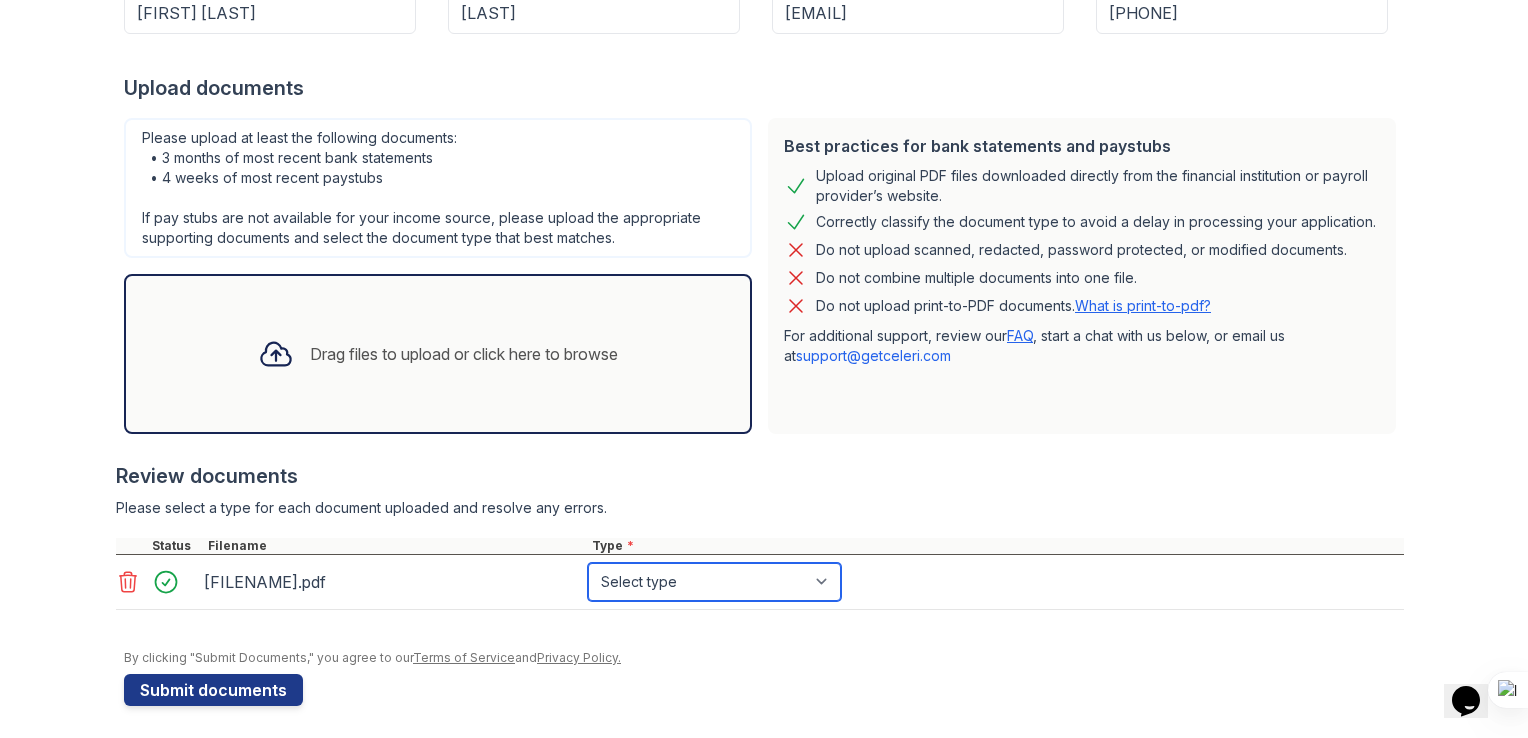 select on "other" 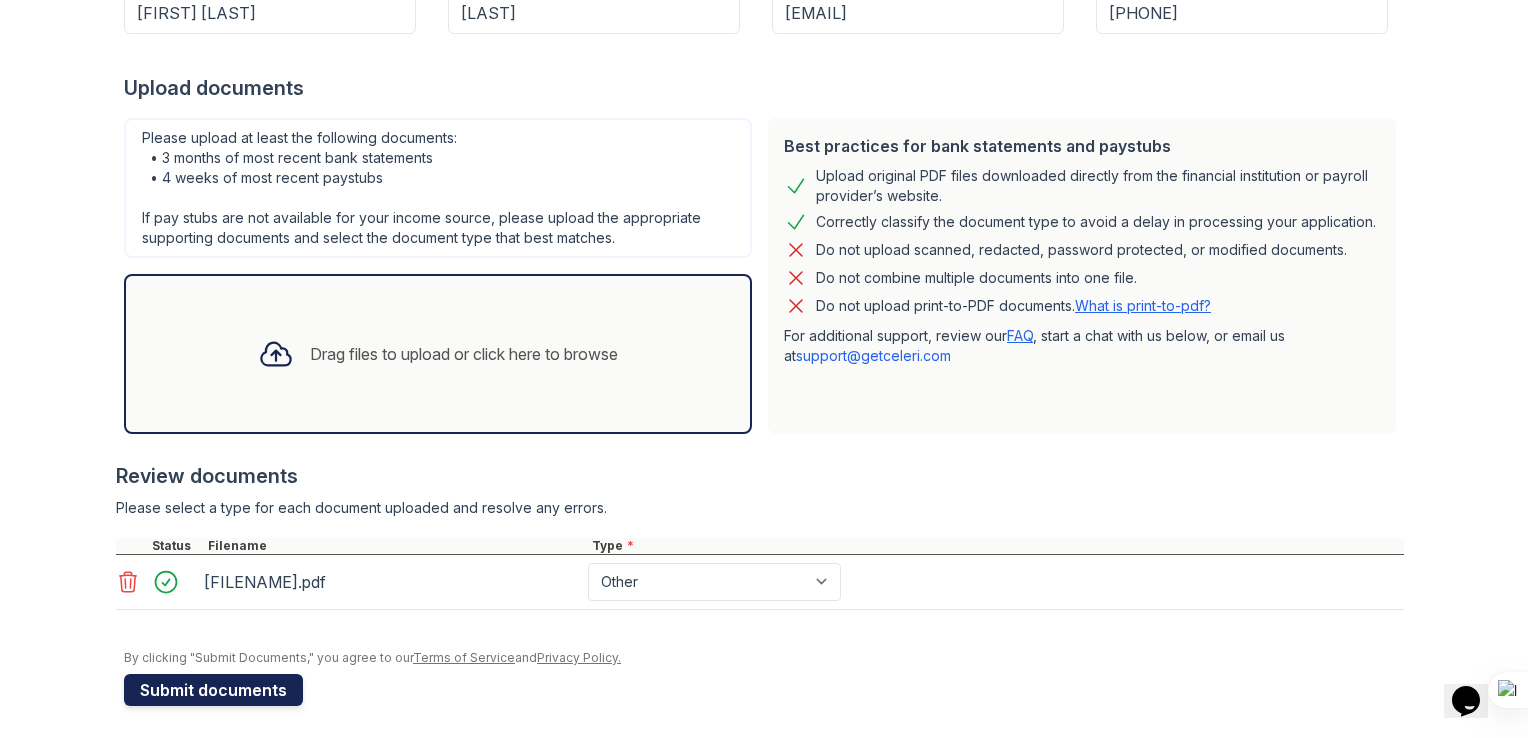 click on "Submit documents" at bounding box center [213, 690] 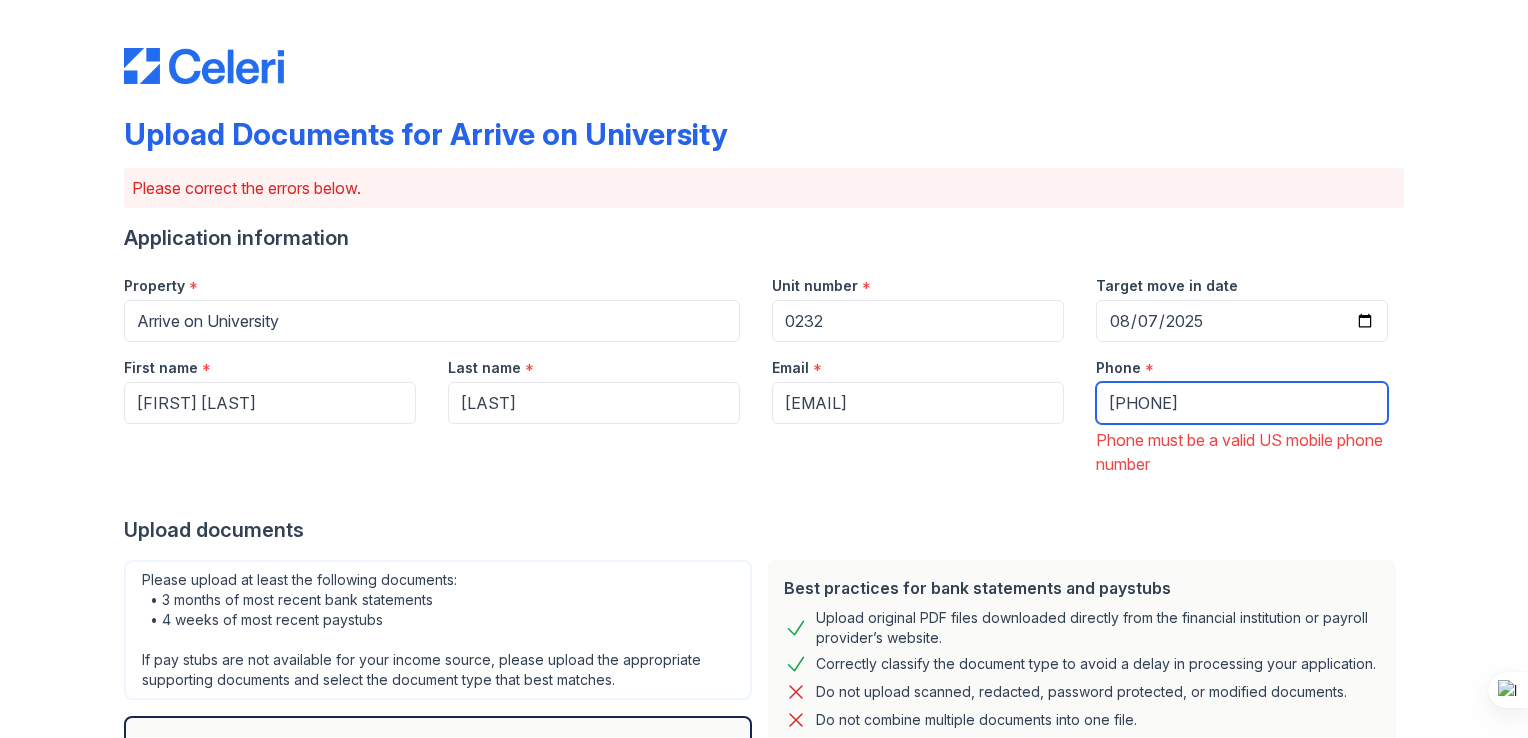click on "+1[PHONE]" at bounding box center [1242, 403] 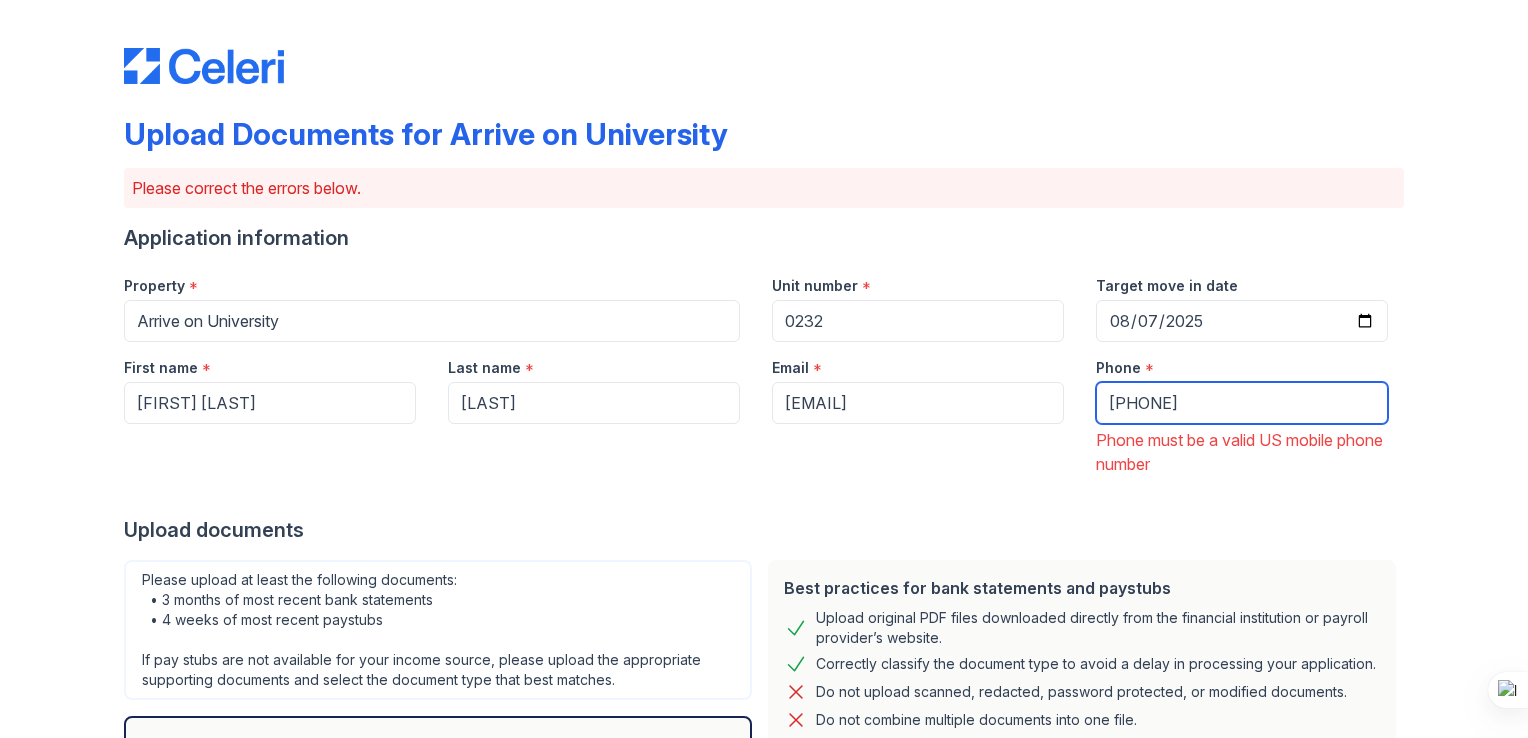 type on "+12144831393" 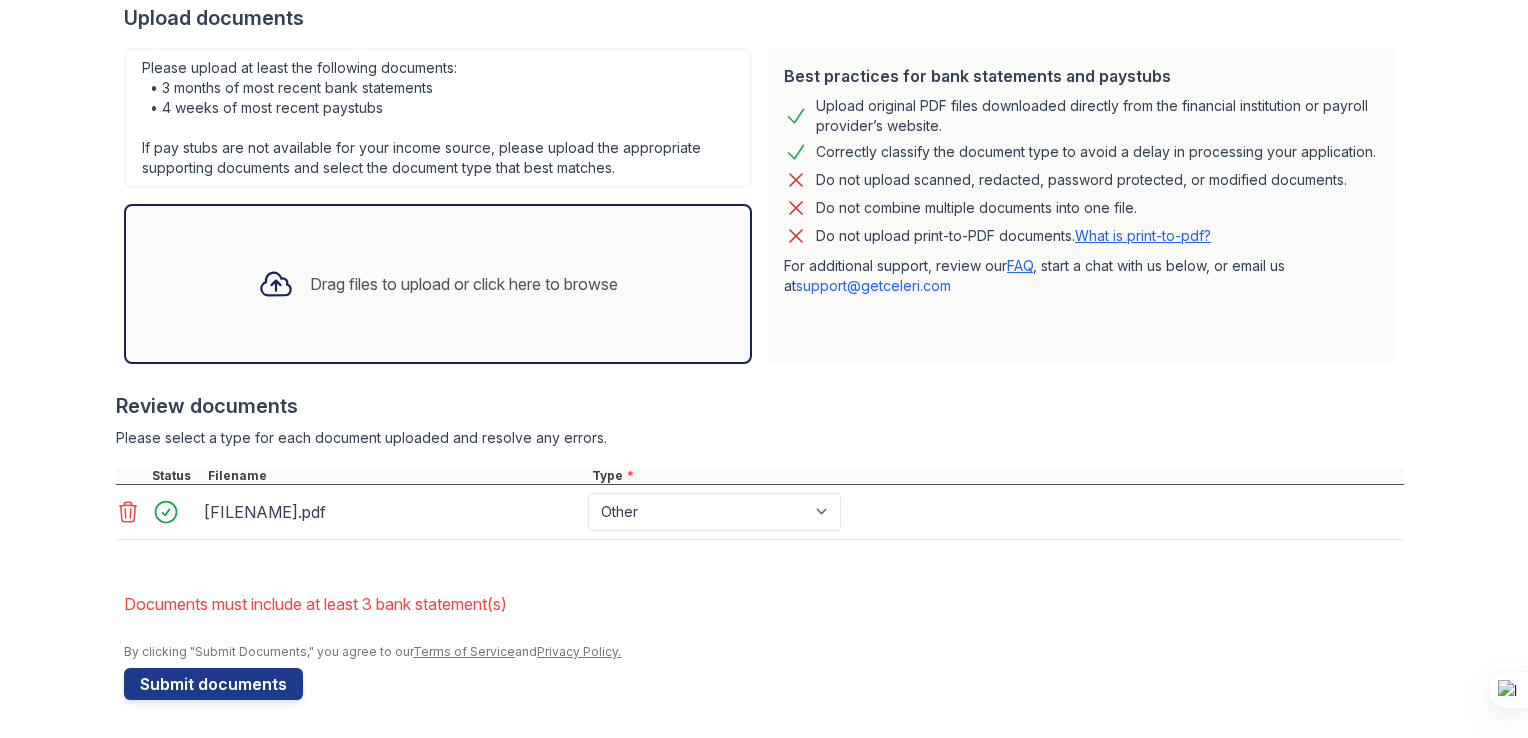 scroll, scrollTop: 512, scrollLeft: 0, axis: vertical 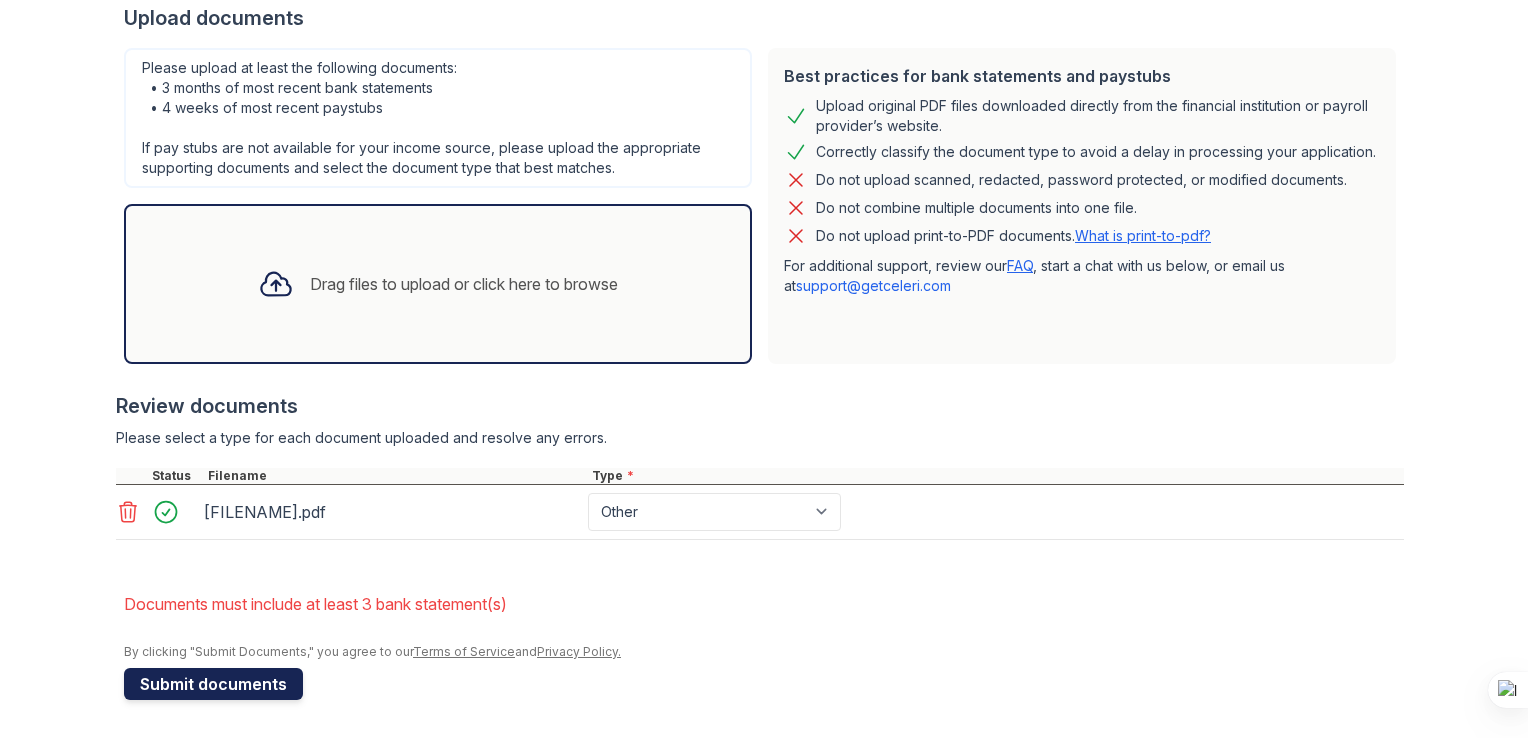 click on "Submit documents" at bounding box center [213, 684] 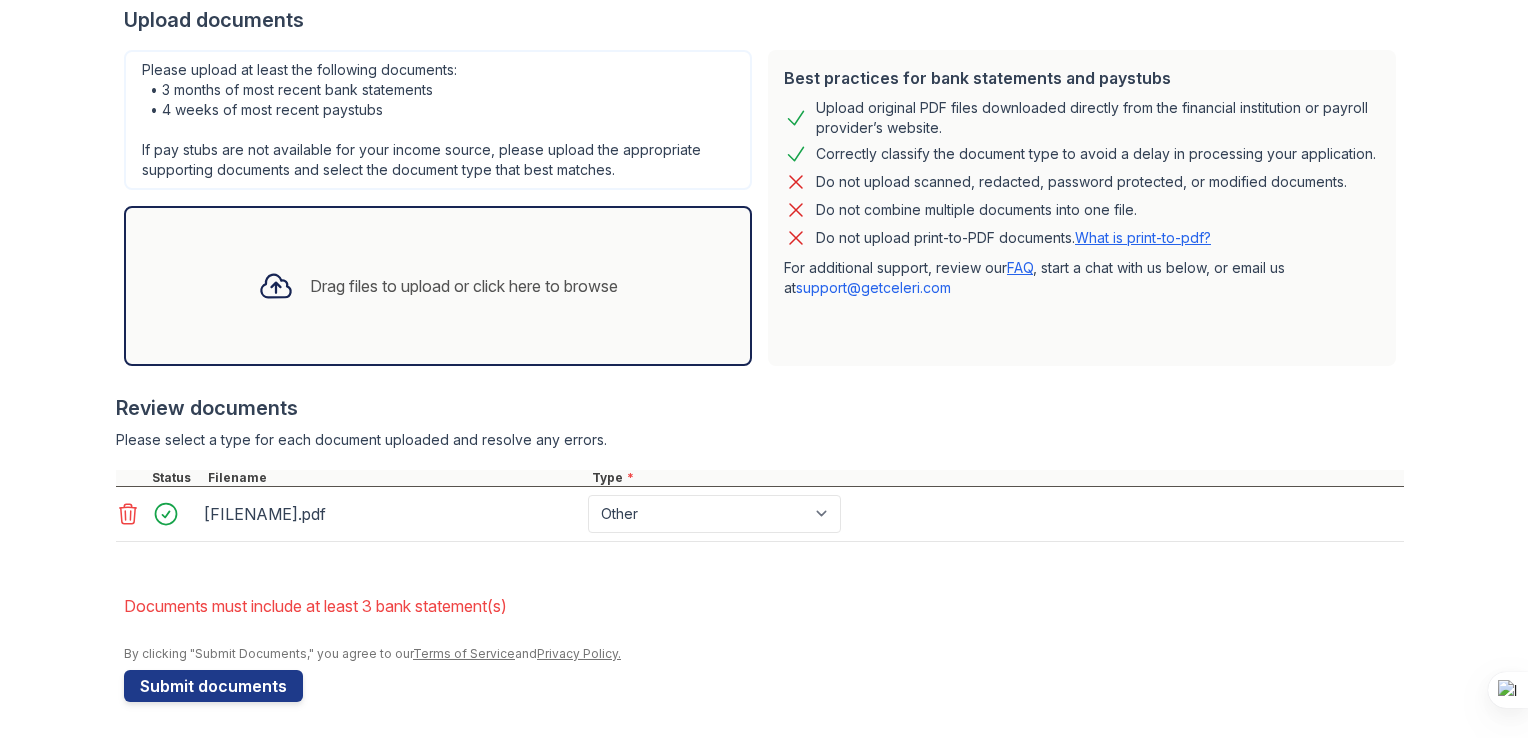 scroll, scrollTop: 460, scrollLeft: 0, axis: vertical 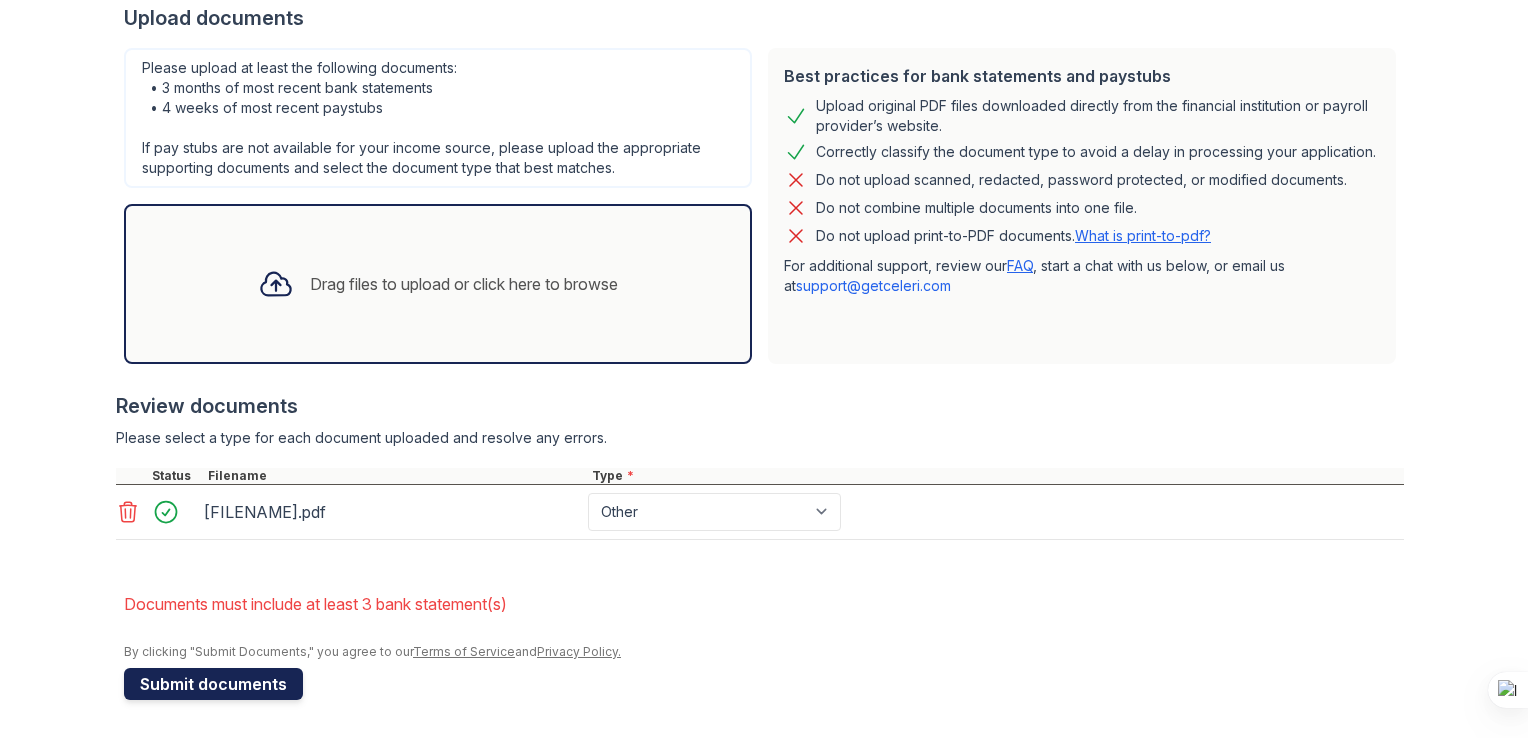 click on "Submit documents" at bounding box center [213, 684] 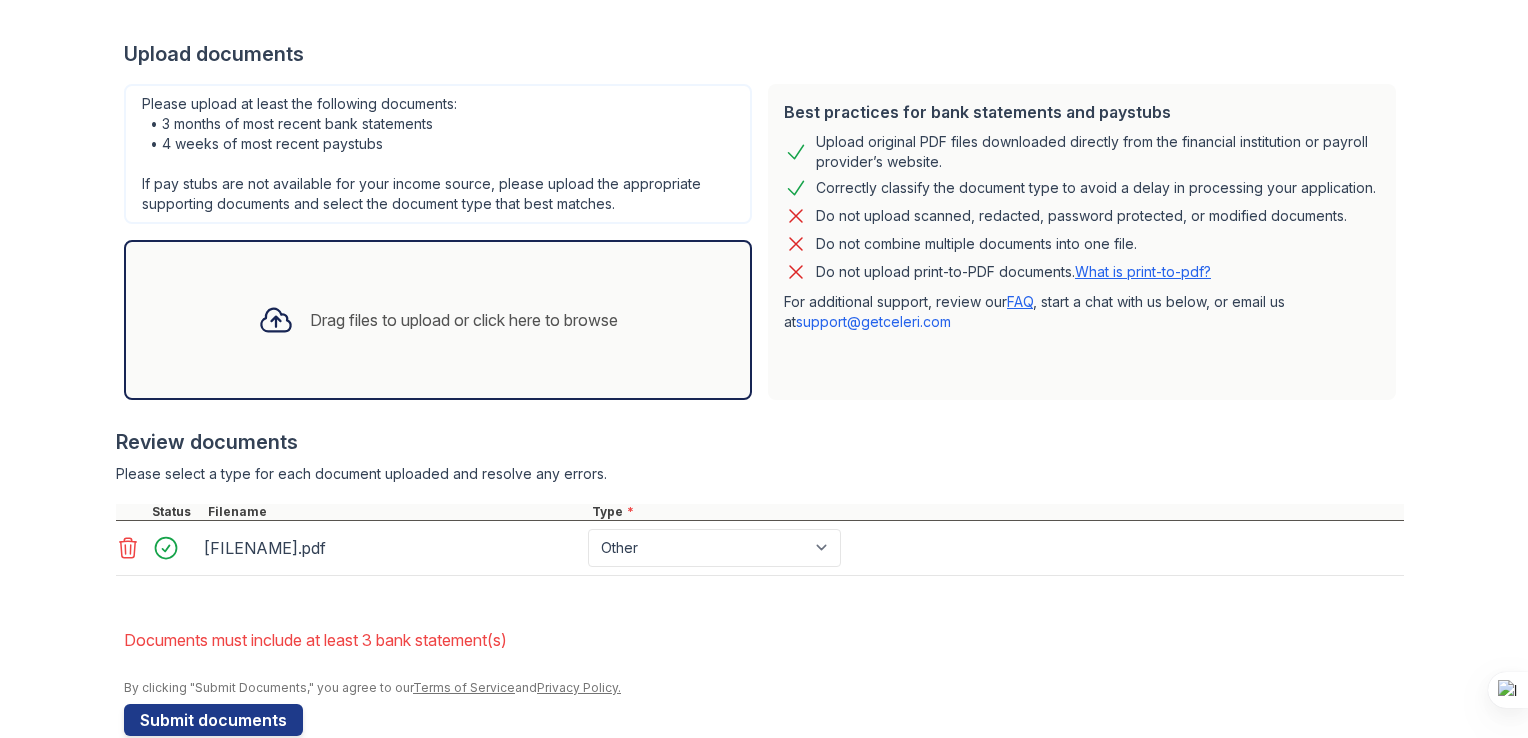 scroll, scrollTop: 460, scrollLeft: 0, axis: vertical 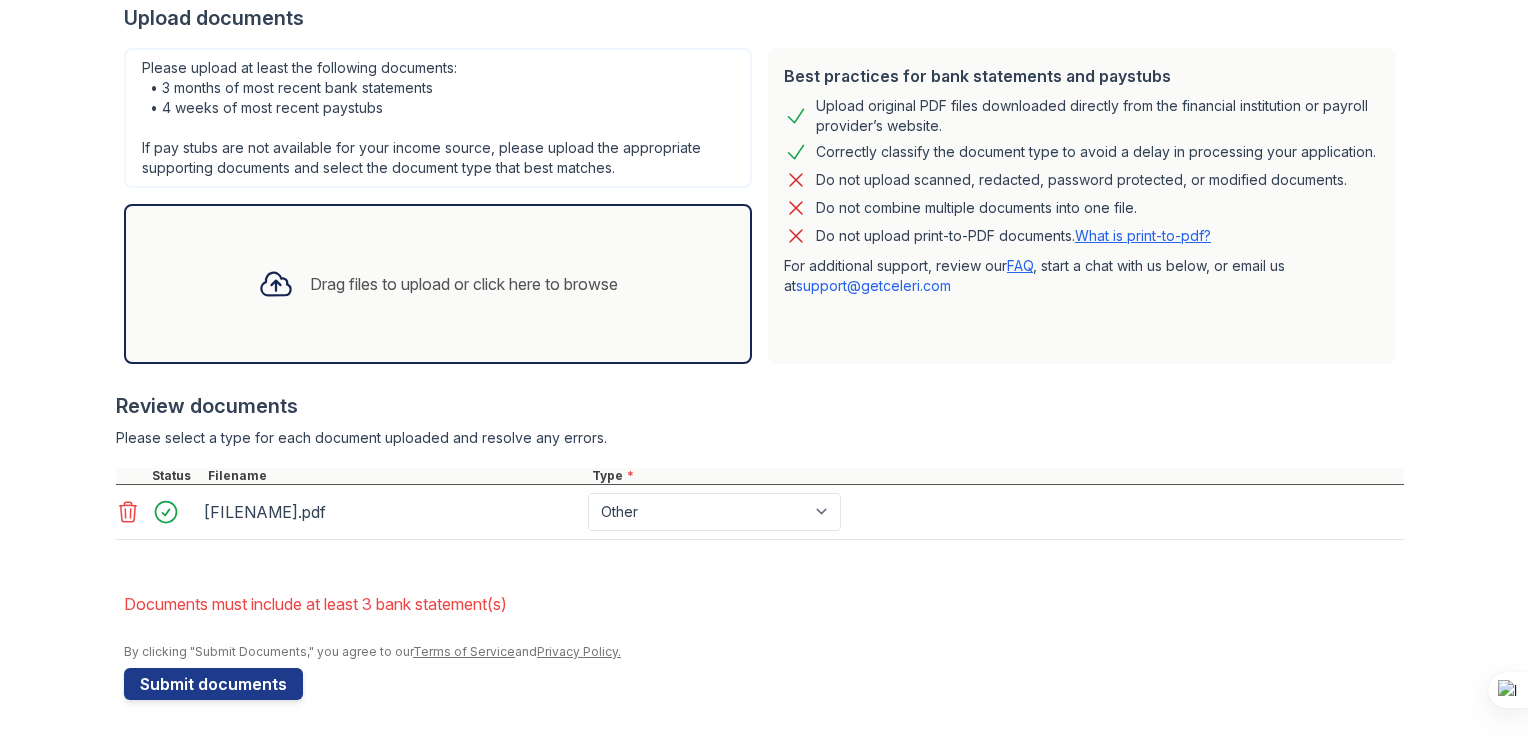 click on "Drag files to upload or click here to browse" at bounding box center [438, 284] 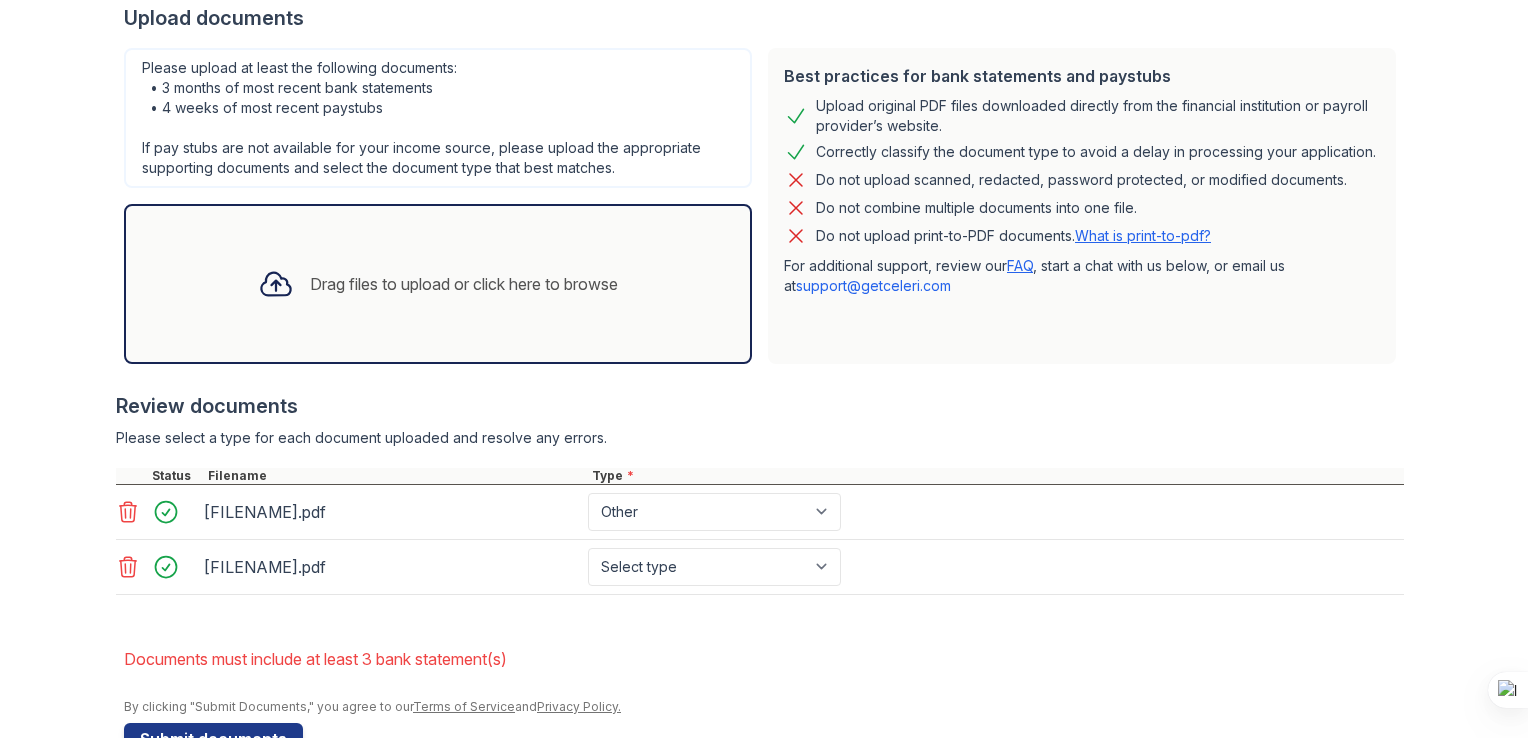 click on "Drag files to upload or click here to browse" at bounding box center (438, 284) 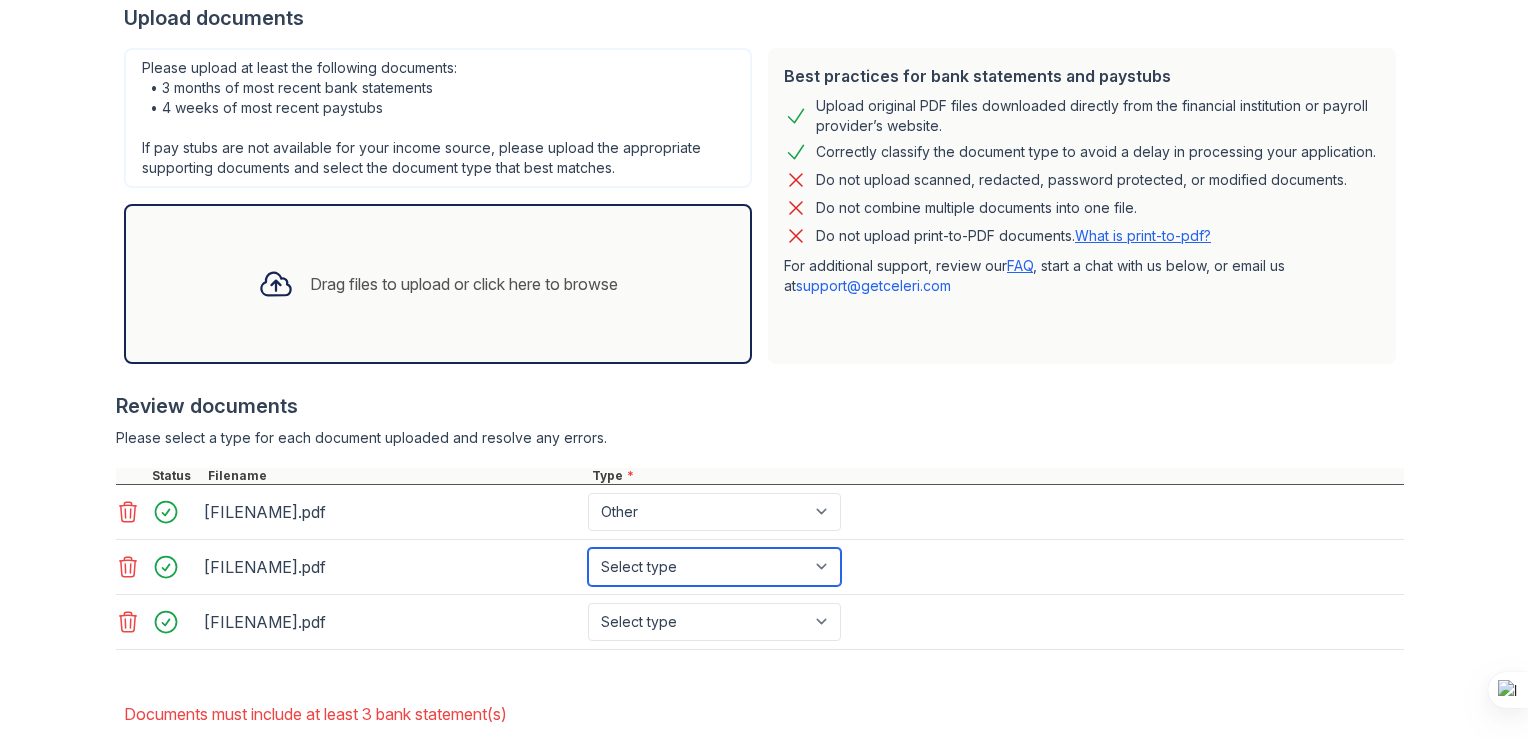 click on "Select type
Paystub
Bank Statement
Offer Letter
Tax Documents
Benefit Award Letter
Investment Account Statement
Other" at bounding box center (714, 567) 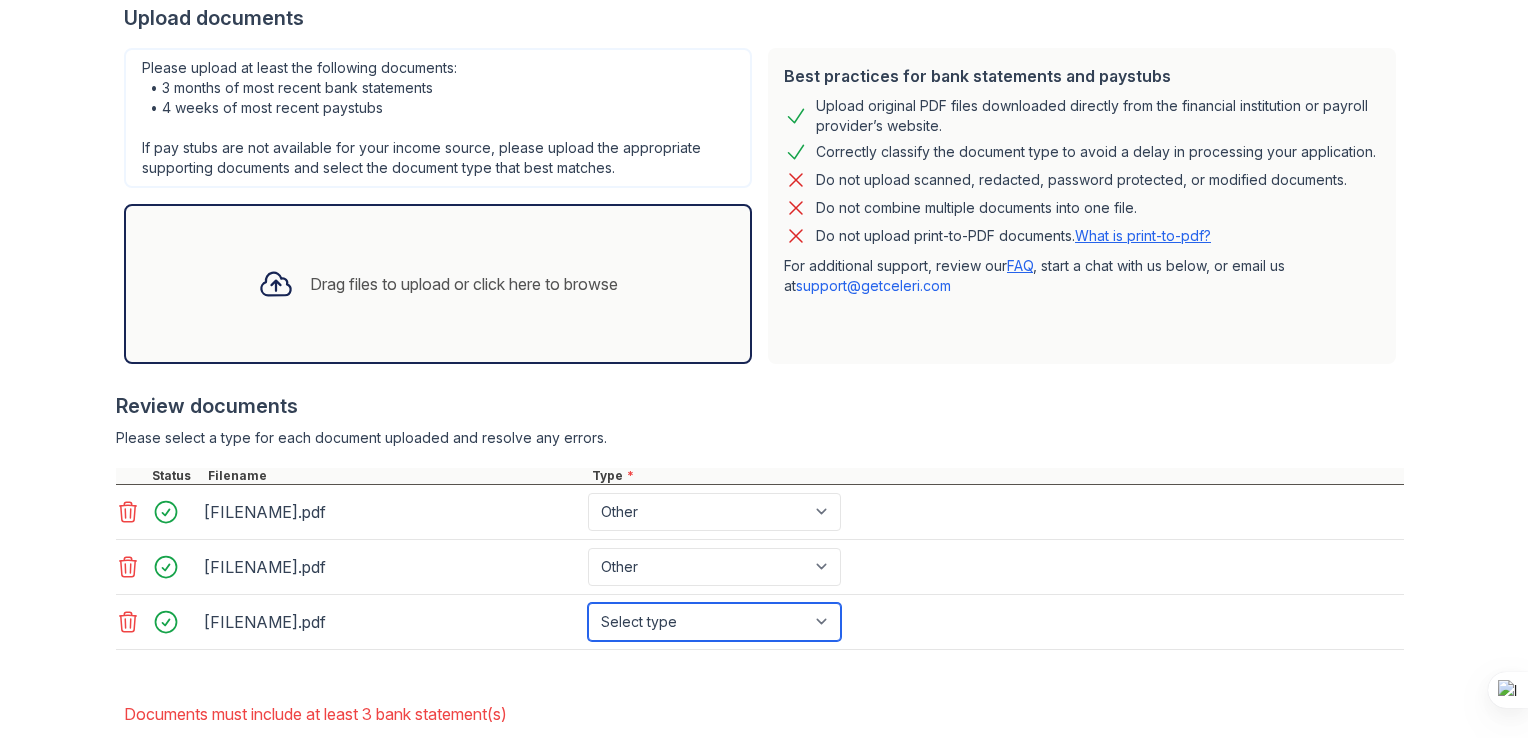click on "Select type
Paystub
Bank Statement
Offer Letter
Tax Documents
Benefit Award Letter
Investment Account Statement
Other" at bounding box center [714, 622] 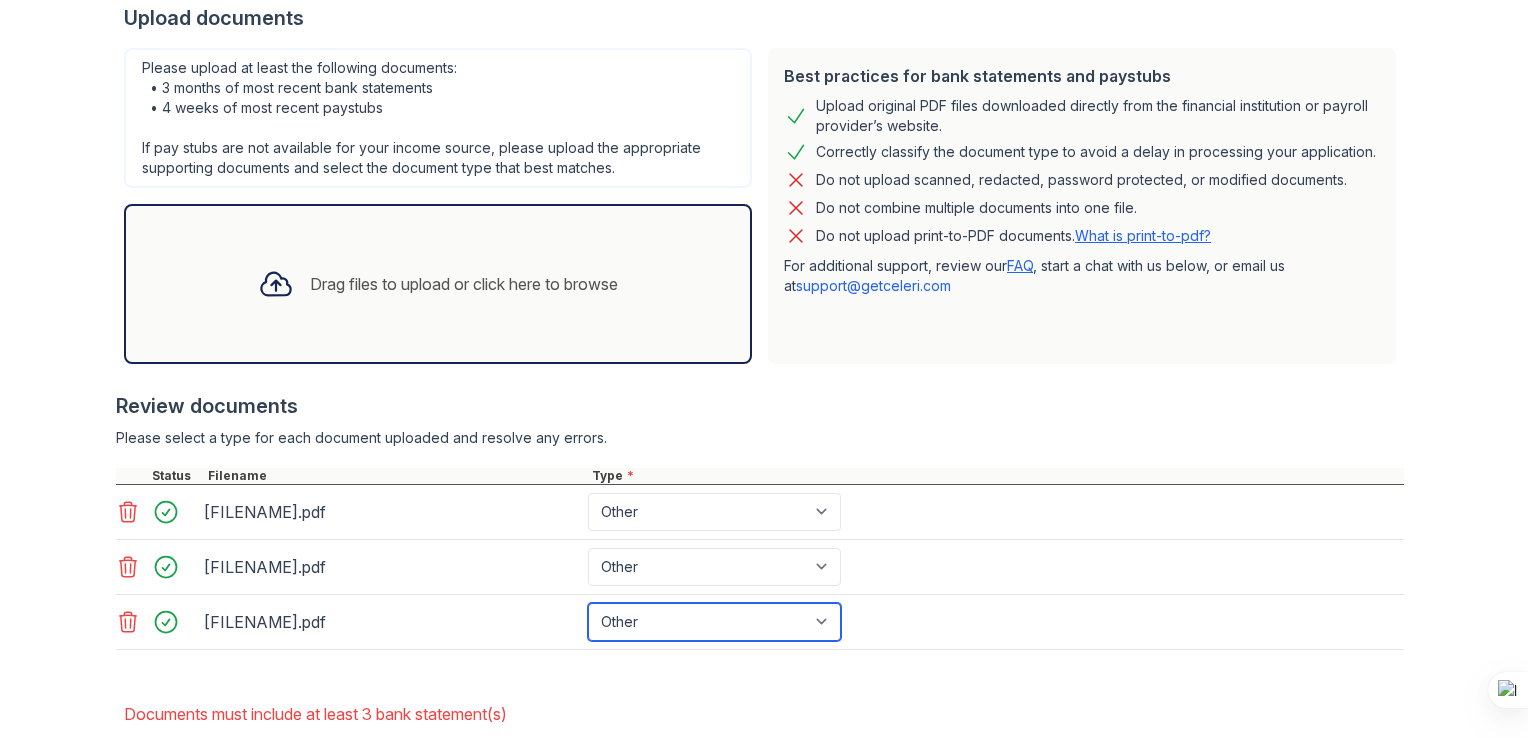 click on "Select type
Paystub
Bank Statement
Offer Letter
Tax Documents
Benefit Award Letter
Investment Account Statement
Other" at bounding box center (714, 622) 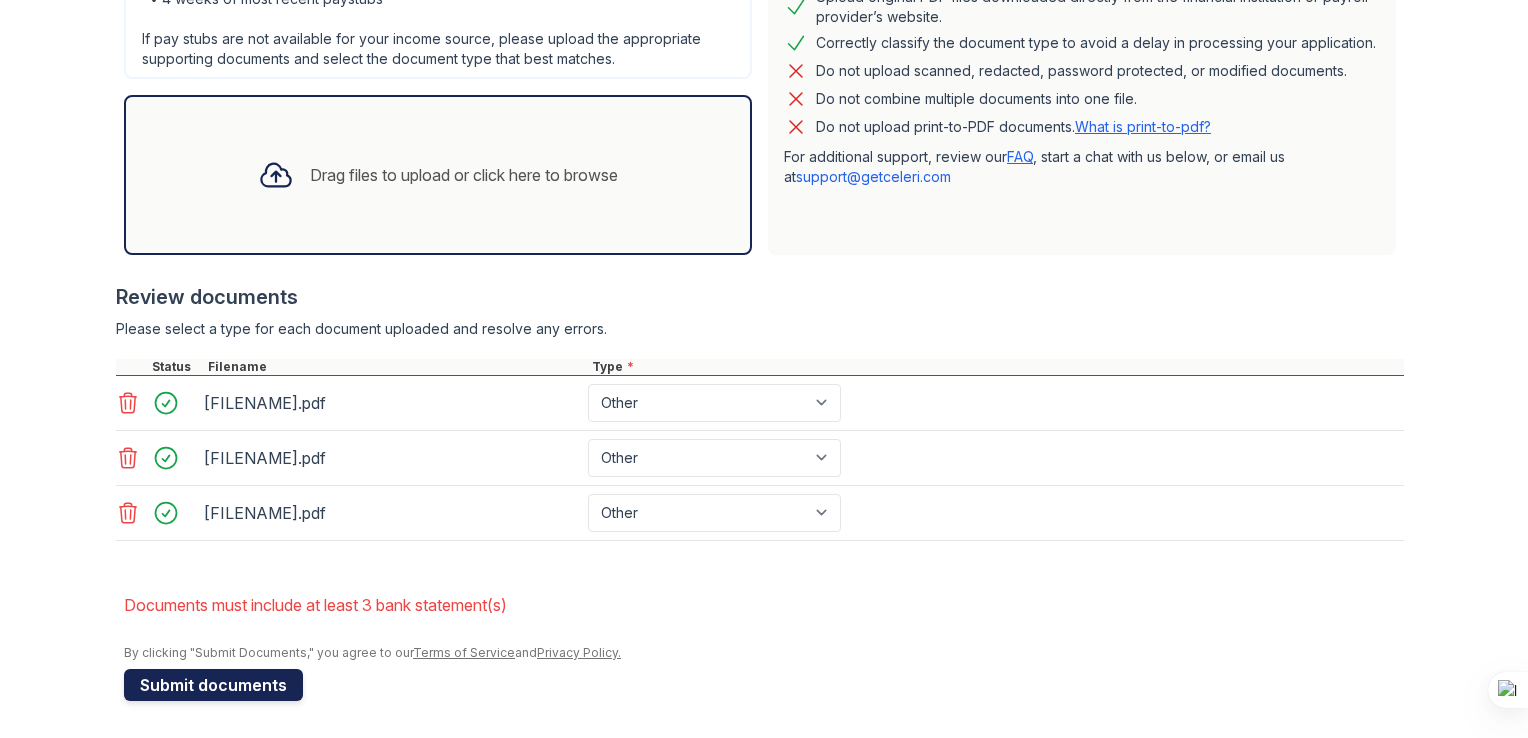 click on "Submit documents" at bounding box center [213, 685] 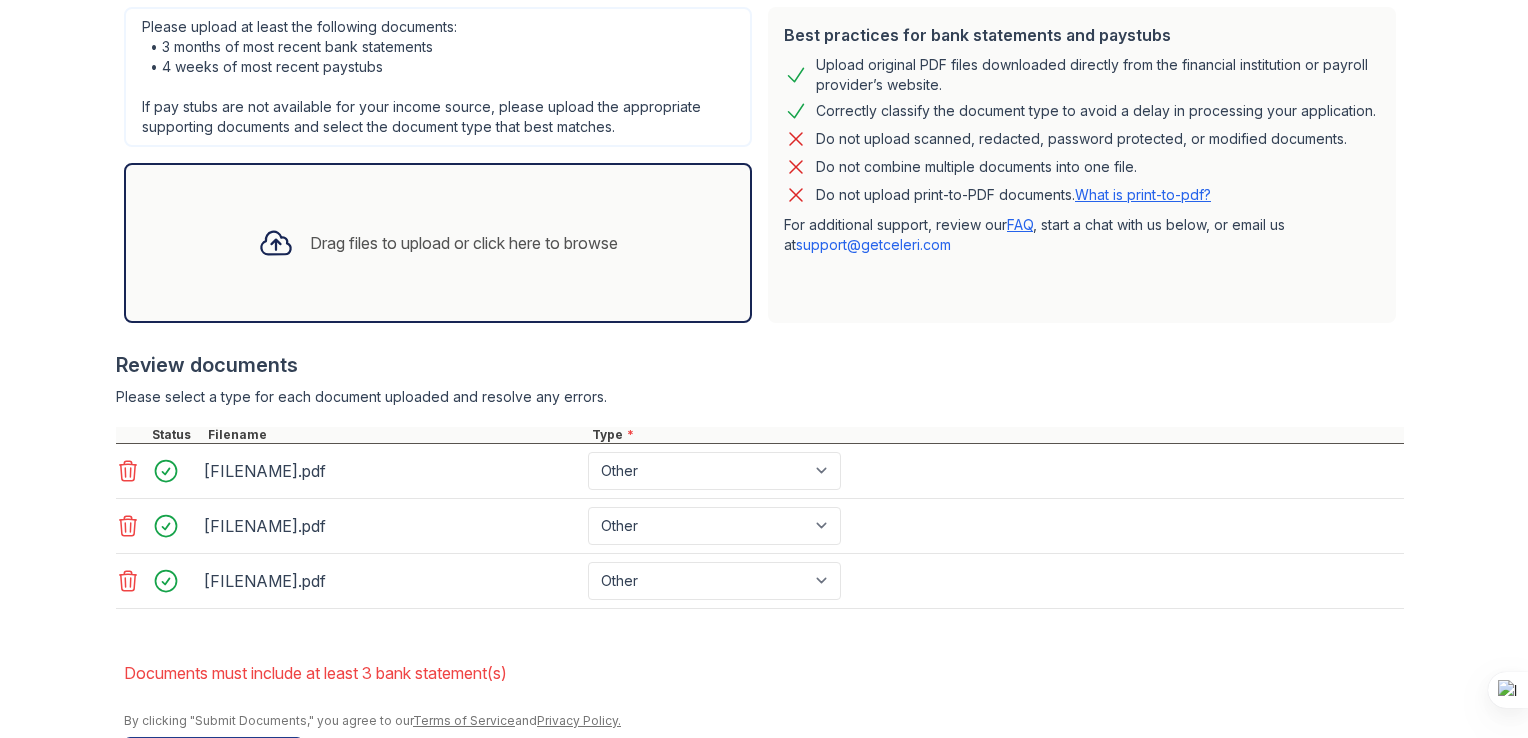 scroll, scrollTop: 569, scrollLeft: 0, axis: vertical 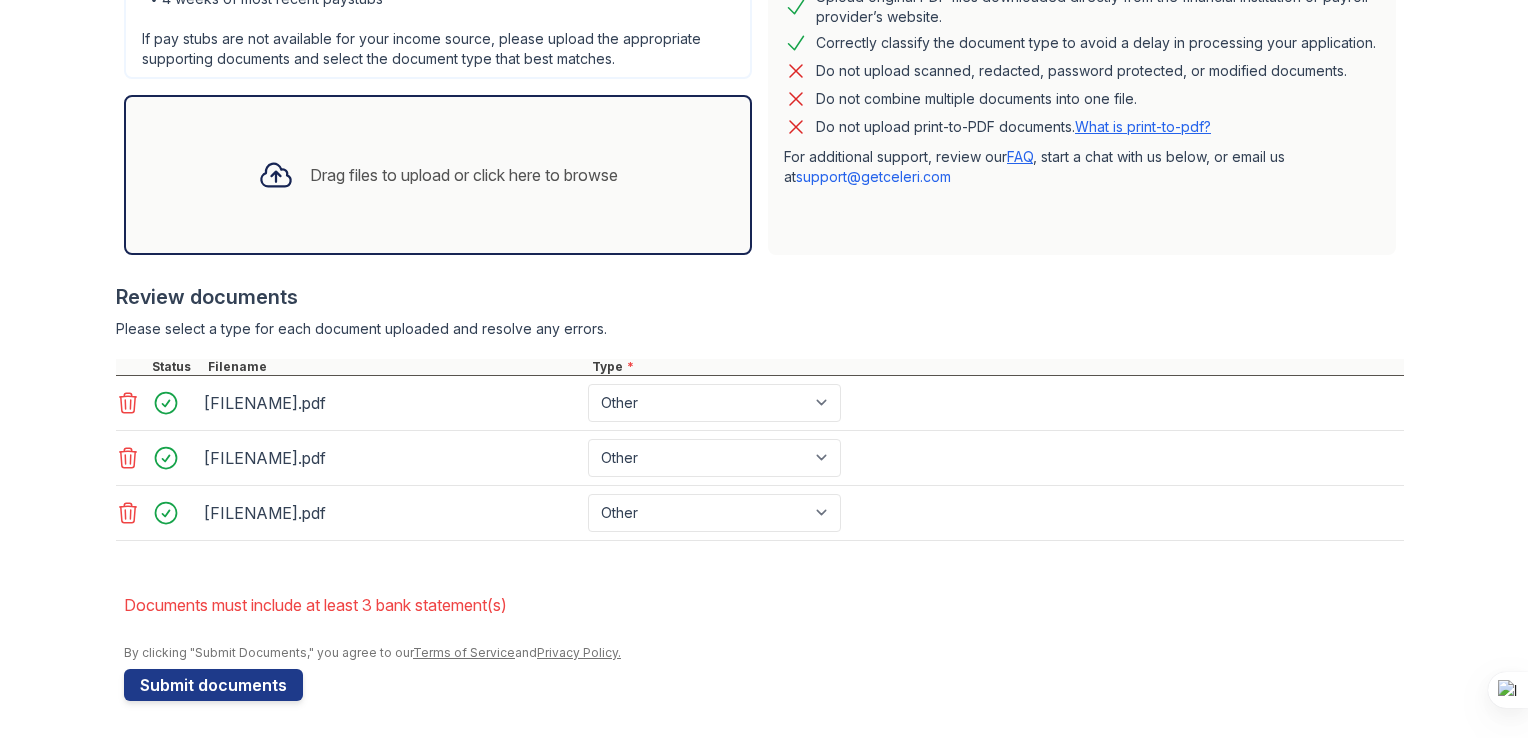 click on "support@getceleri.com" at bounding box center [873, 176] 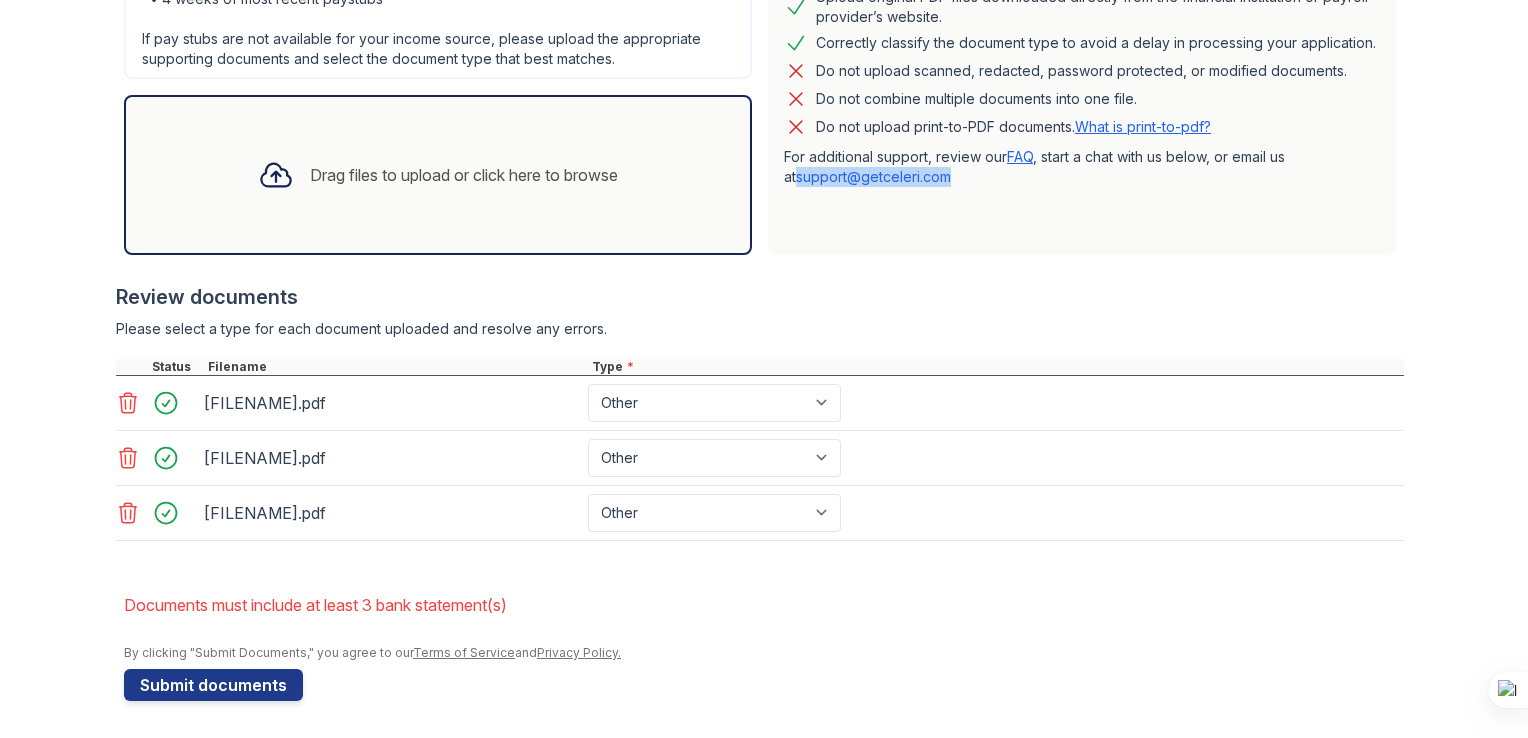drag, startPoint x: 948, startPoint y: 176, endPoint x: 777, endPoint y: 176, distance: 171 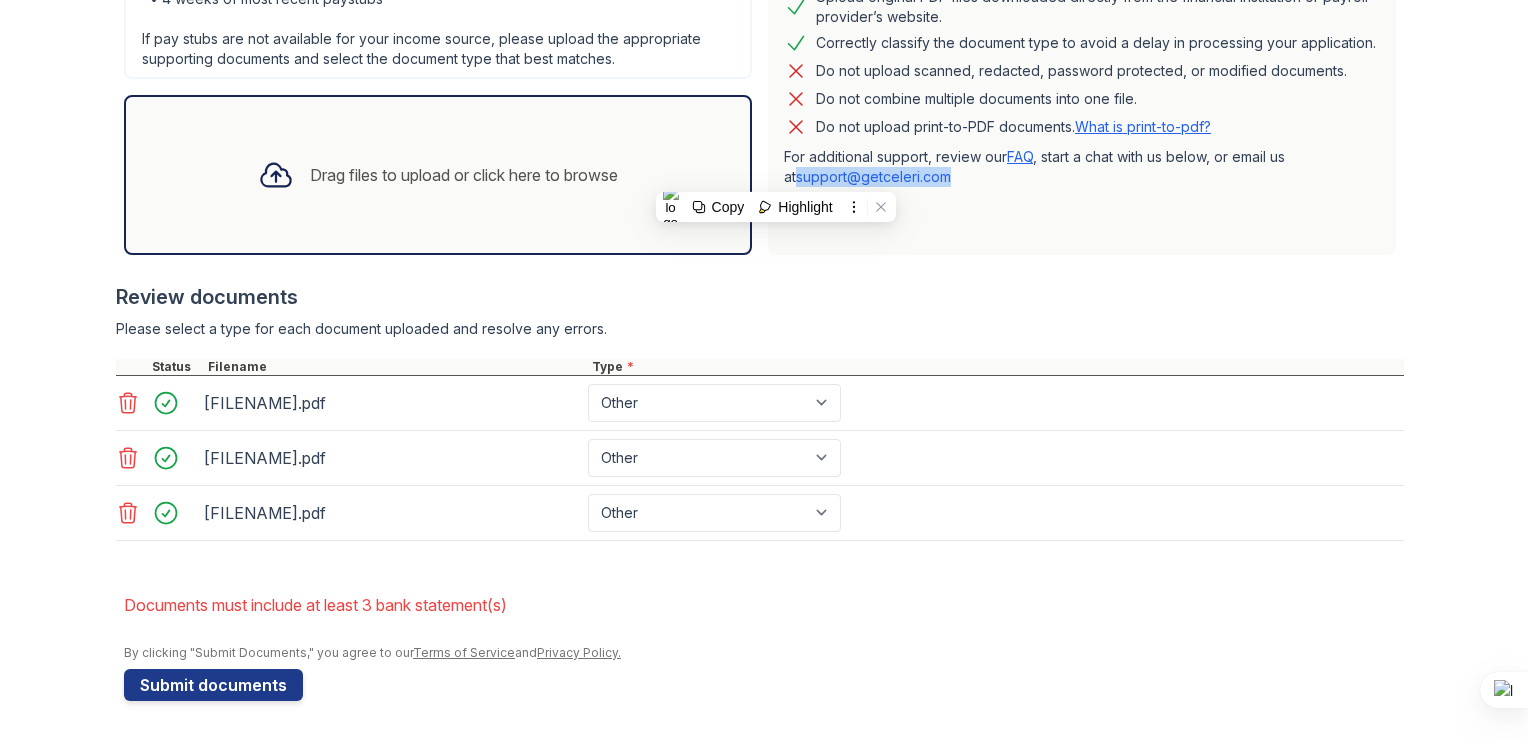 copy on "support@getceleri.com" 